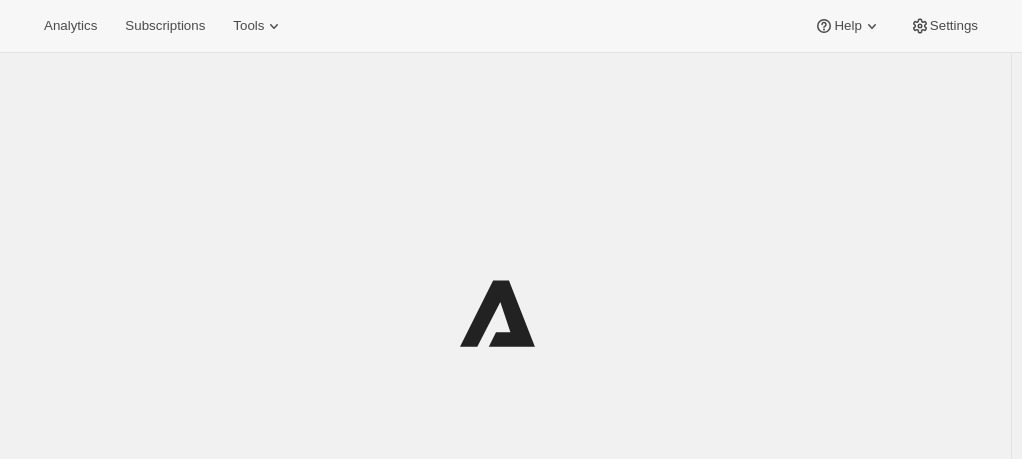 scroll, scrollTop: 0, scrollLeft: 0, axis: both 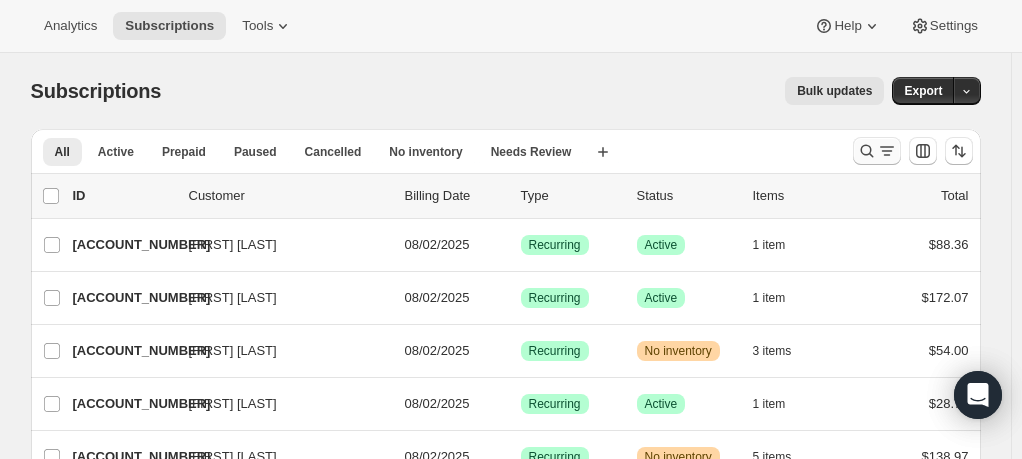 click 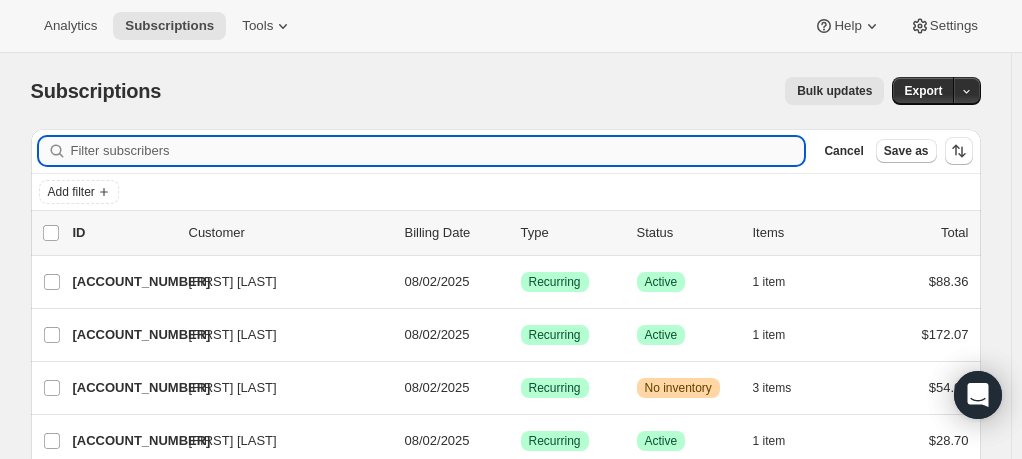 paste on "[EMAIL]" 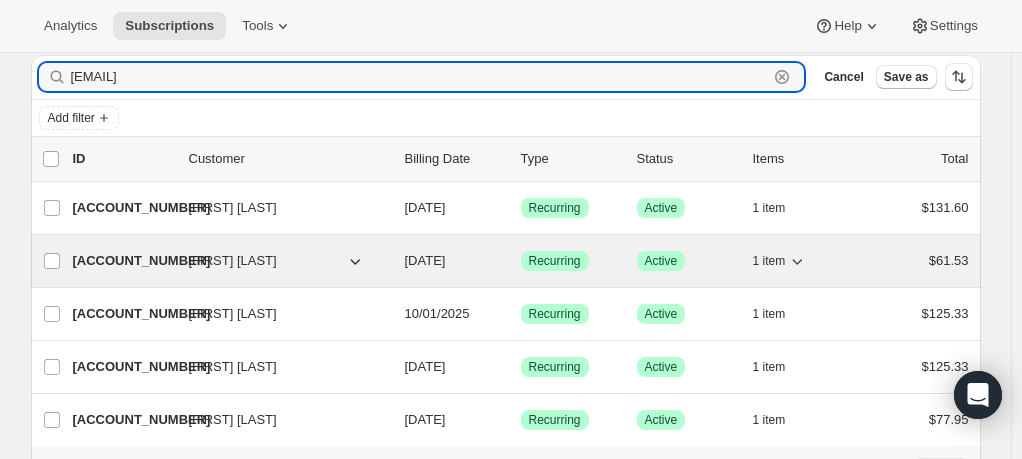 scroll, scrollTop: 100, scrollLeft: 0, axis: vertical 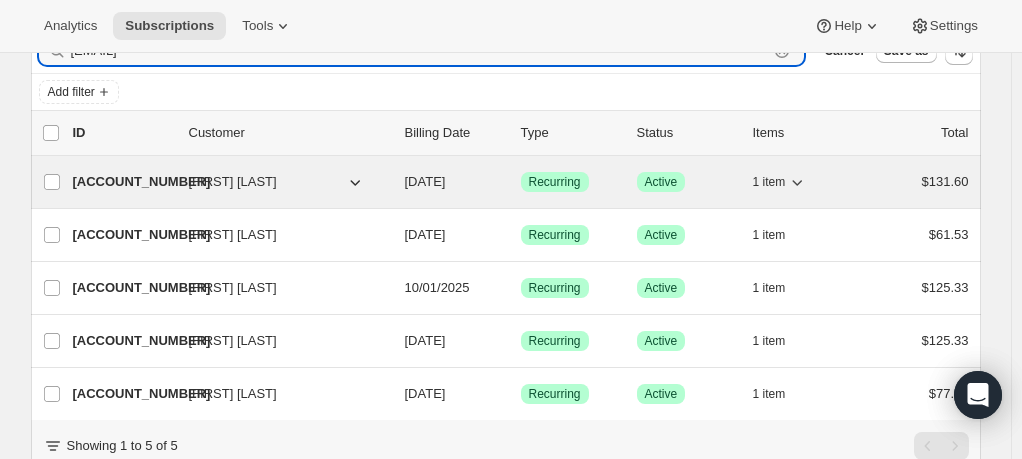 type on "[EMAIL]" 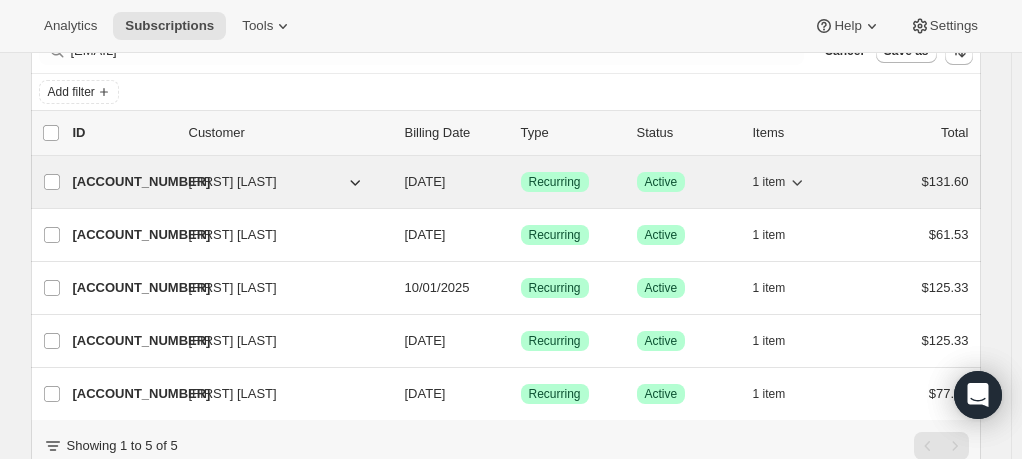 click on "[NUMBER]" at bounding box center [123, 182] 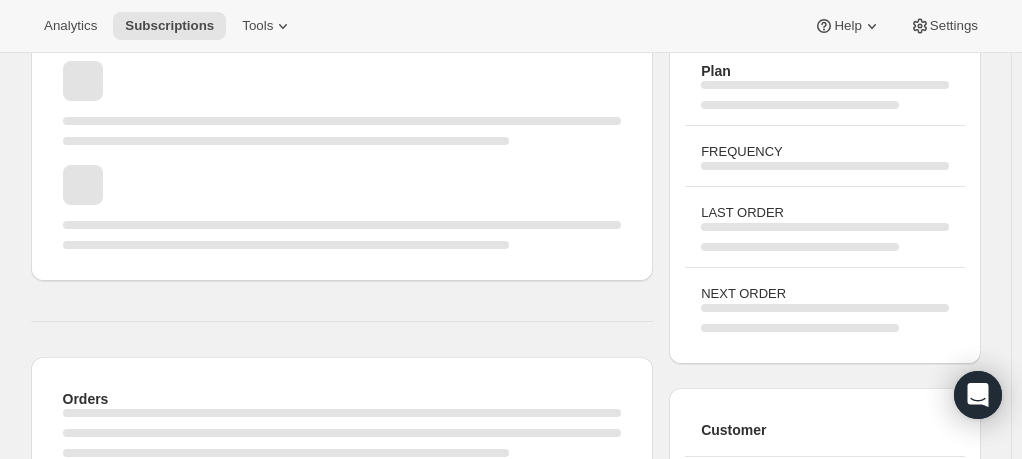 scroll, scrollTop: 0, scrollLeft: 0, axis: both 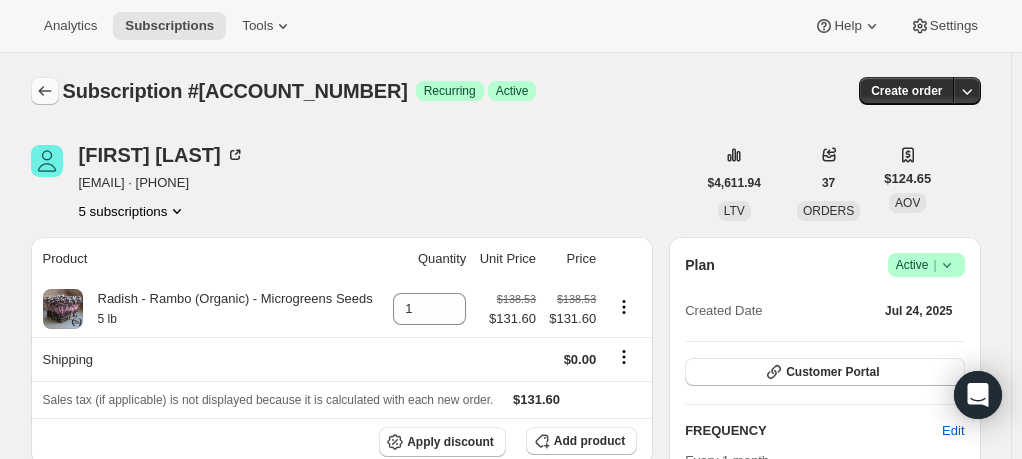 click 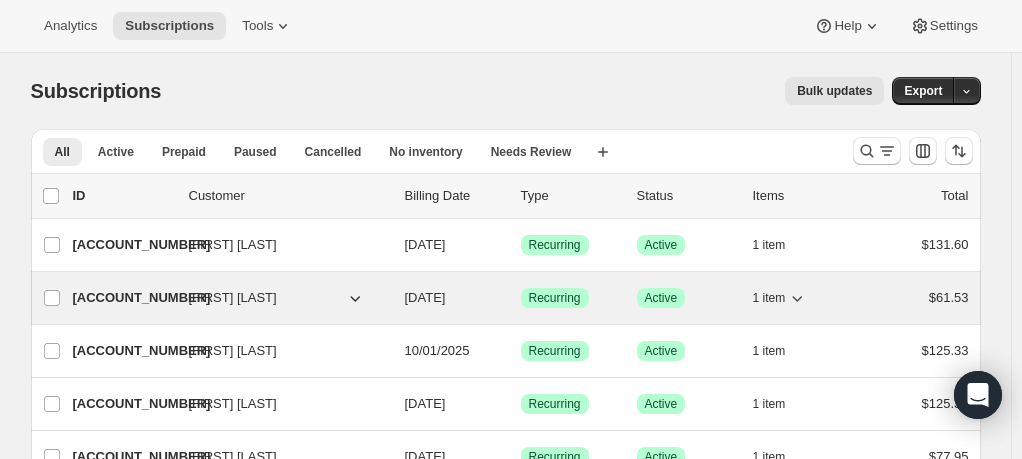 click on "[FIRST] [LAST]" at bounding box center [233, 298] 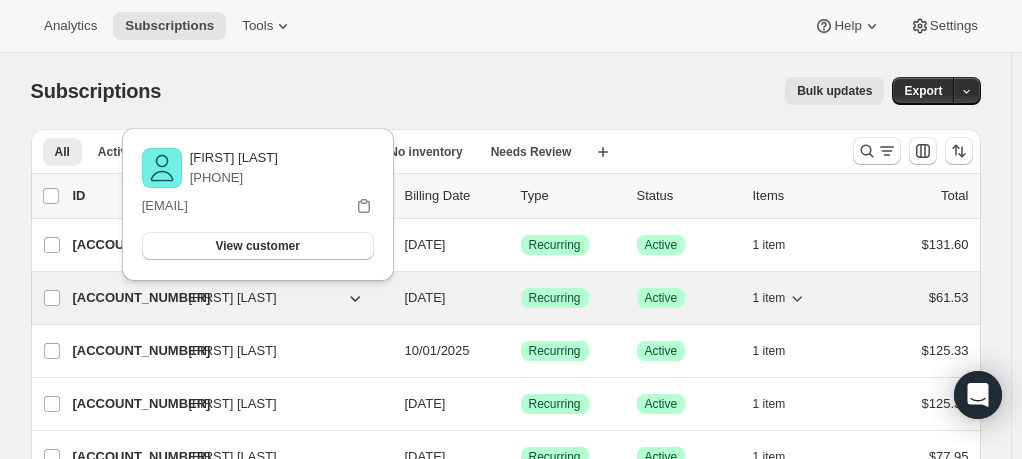click on "[FIRST] [LAST]" at bounding box center (233, 298) 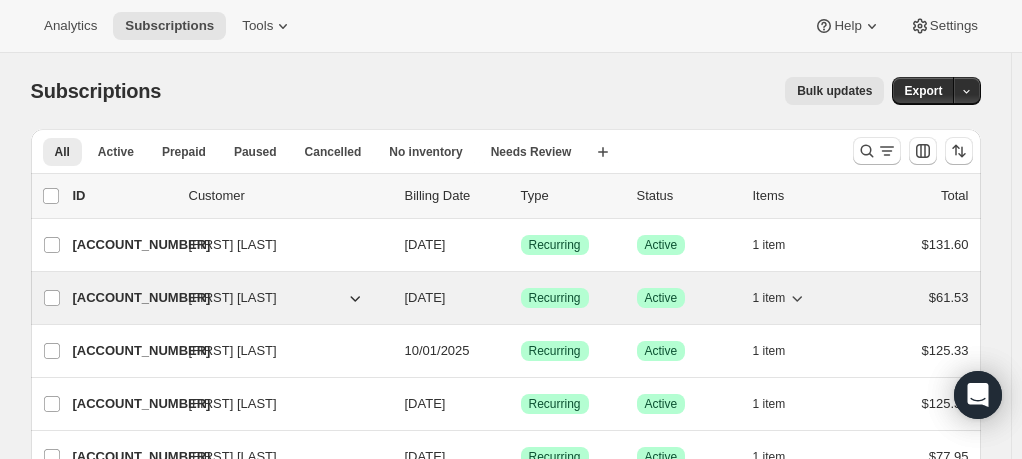 click on "[NUMBER]" at bounding box center (123, 298) 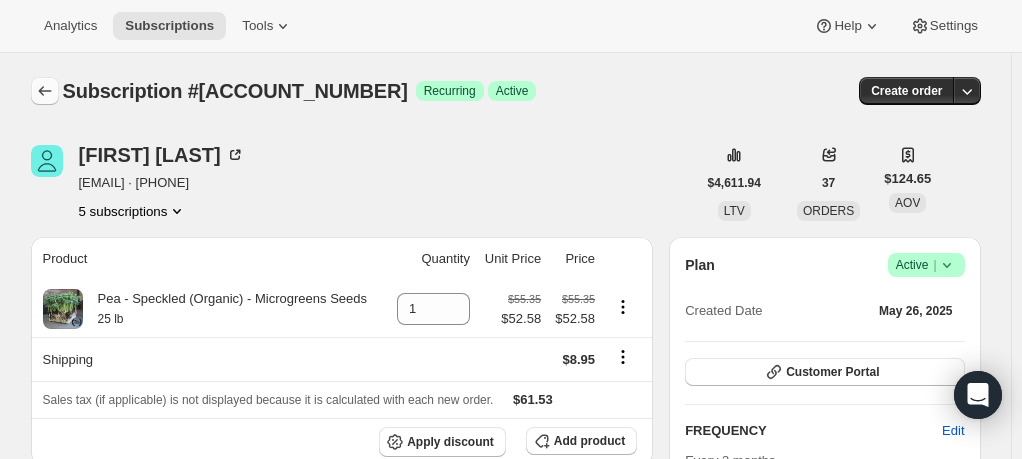 click 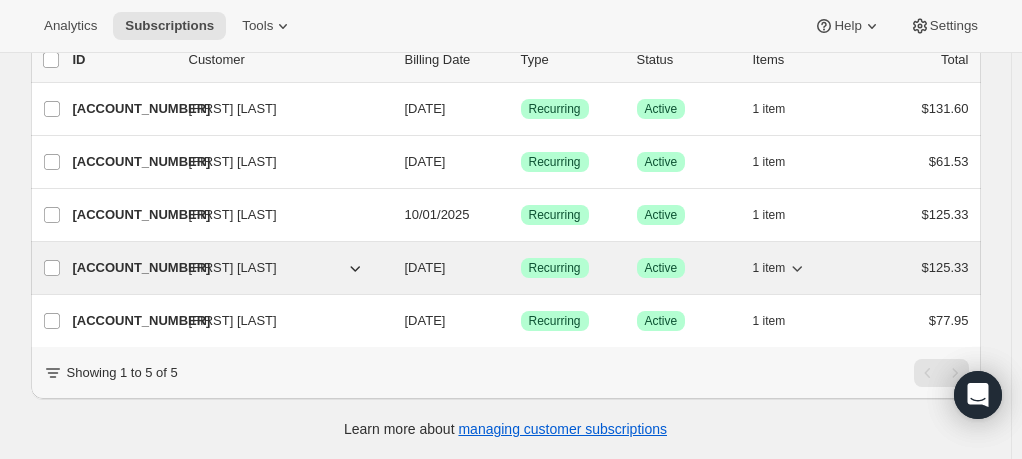 scroll, scrollTop: 148, scrollLeft: 0, axis: vertical 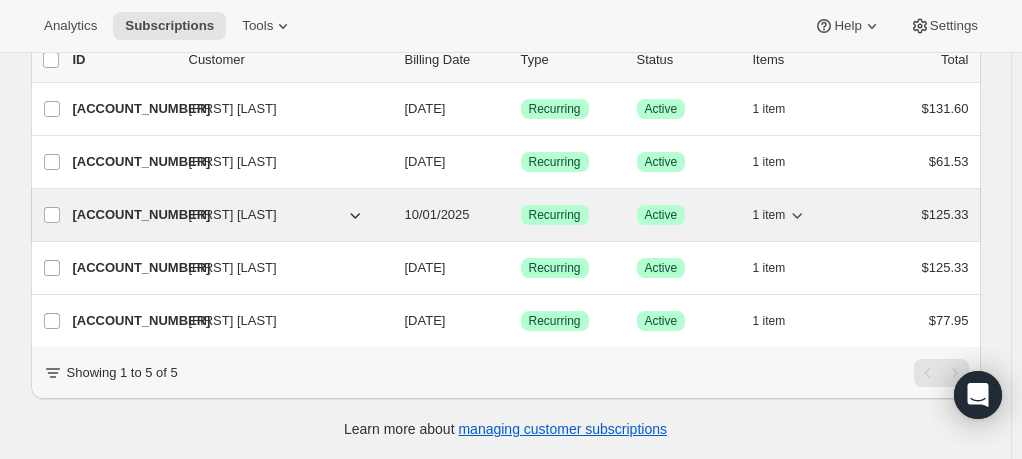 click on "[NUMBER]" at bounding box center (123, 215) 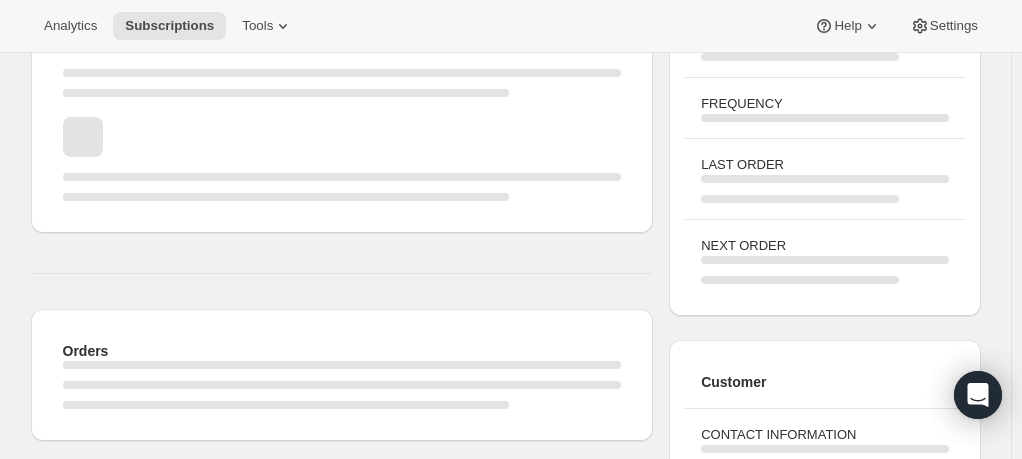 scroll, scrollTop: 0, scrollLeft: 0, axis: both 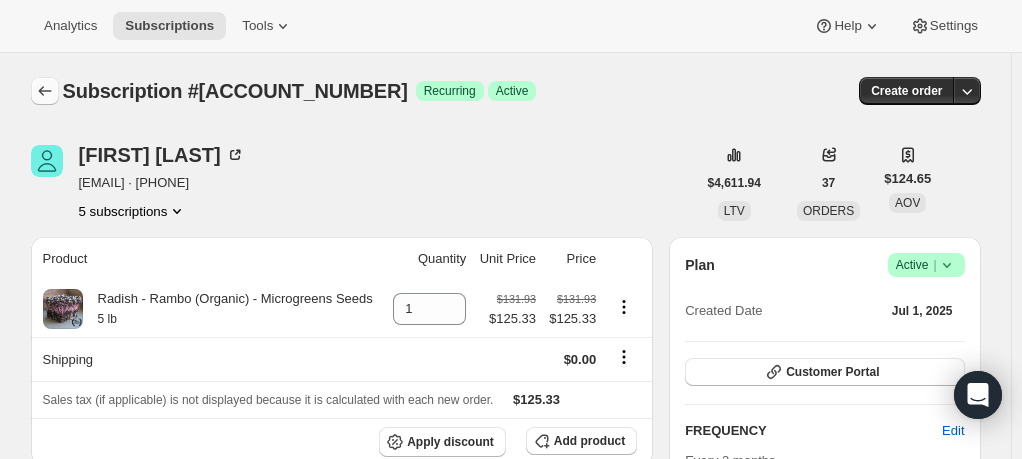 click 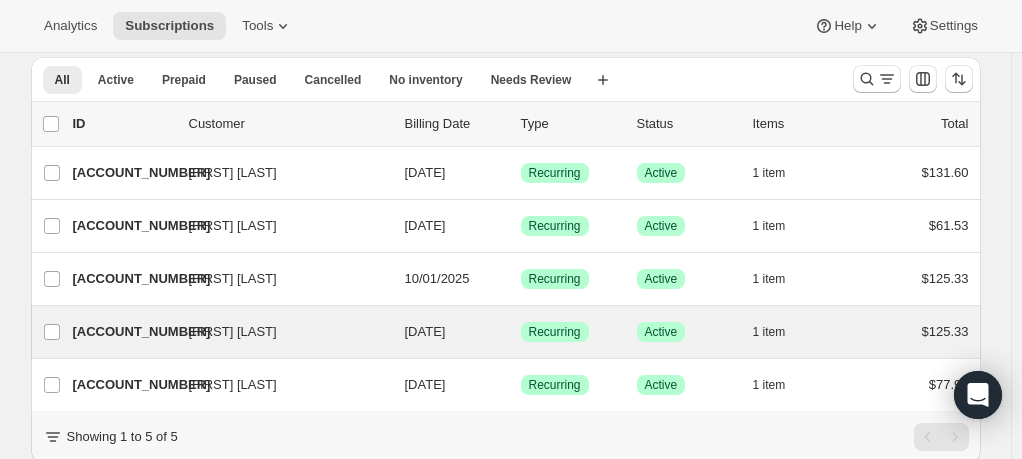 scroll, scrollTop: 148, scrollLeft: 0, axis: vertical 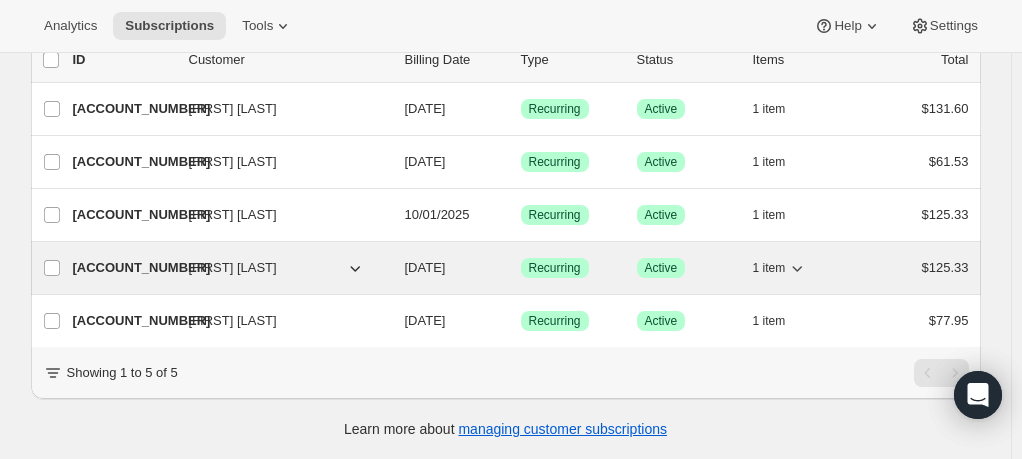 click on "[FIRST] [LAST]" at bounding box center [233, 268] 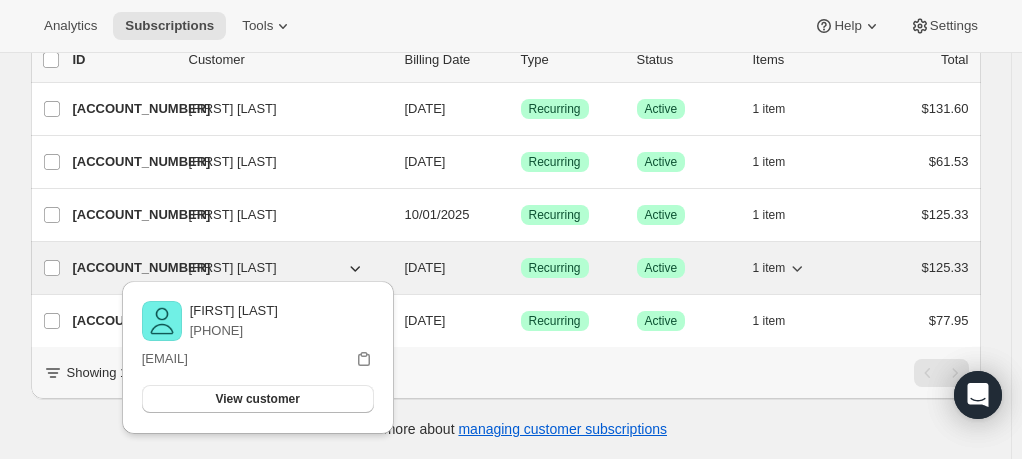 click on "[NUMBER]" at bounding box center [123, 268] 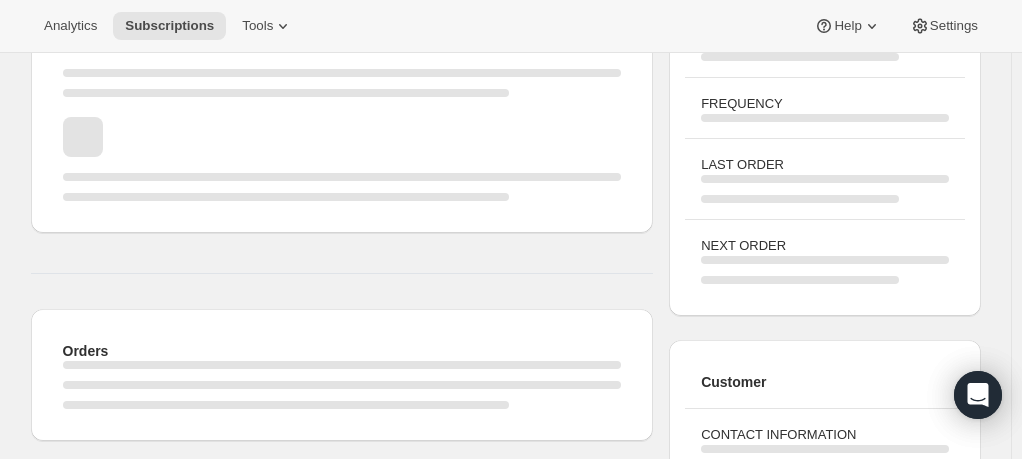scroll, scrollTop: 0, scrollLeft: 0, axis: both 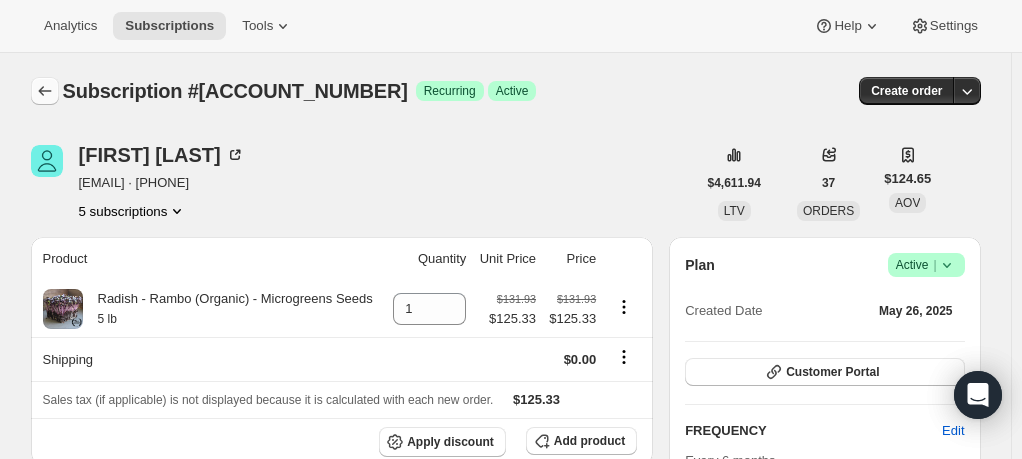 click 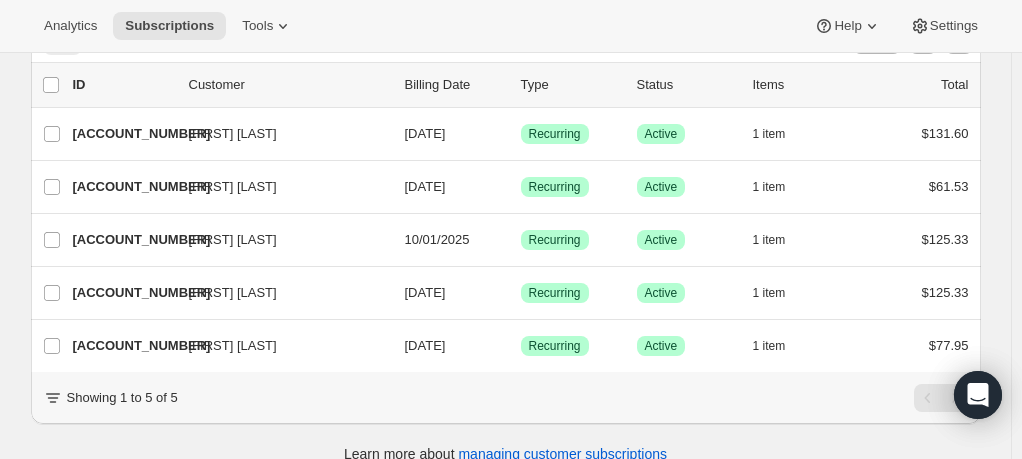 scroll, scrollTop: 148, scrollLeft: 0, axis: vertical 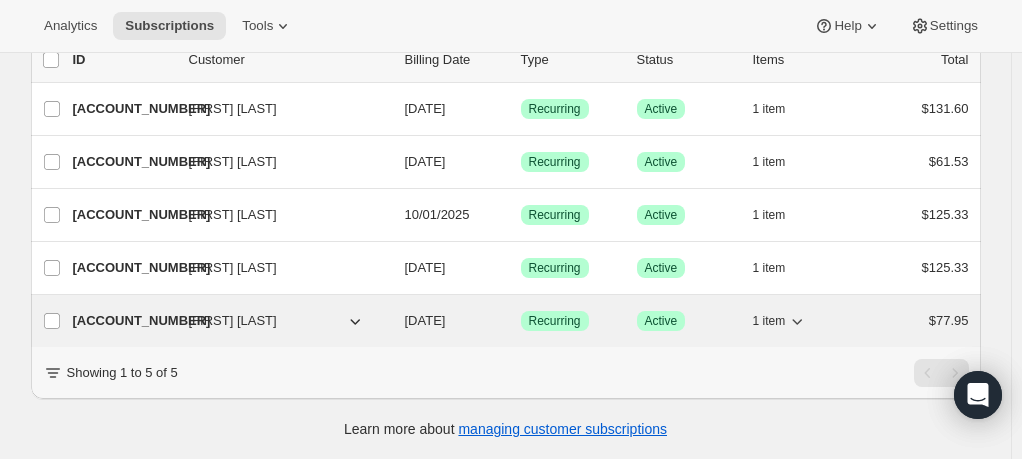 click on "[NUMBER]" at bounding box center (123, 321) 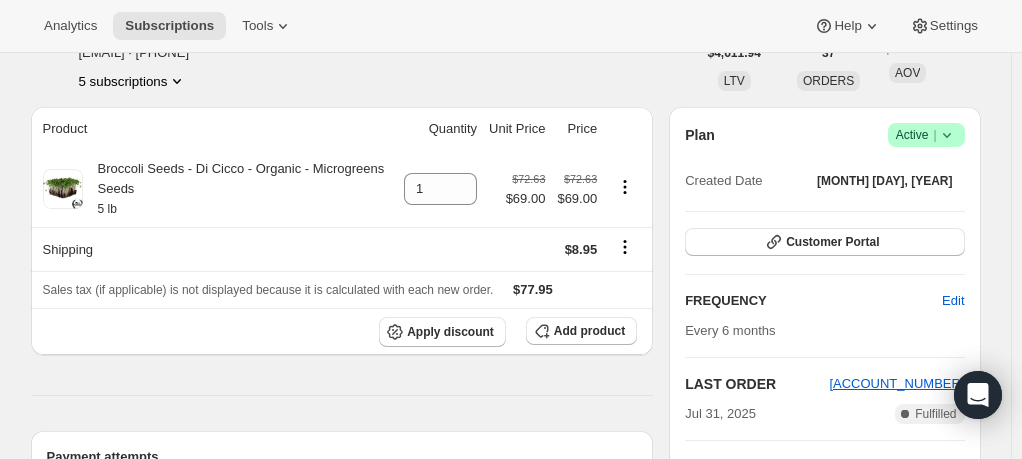 scroll, scrollTop: 100, scrollLeft: 0, axis: vertical 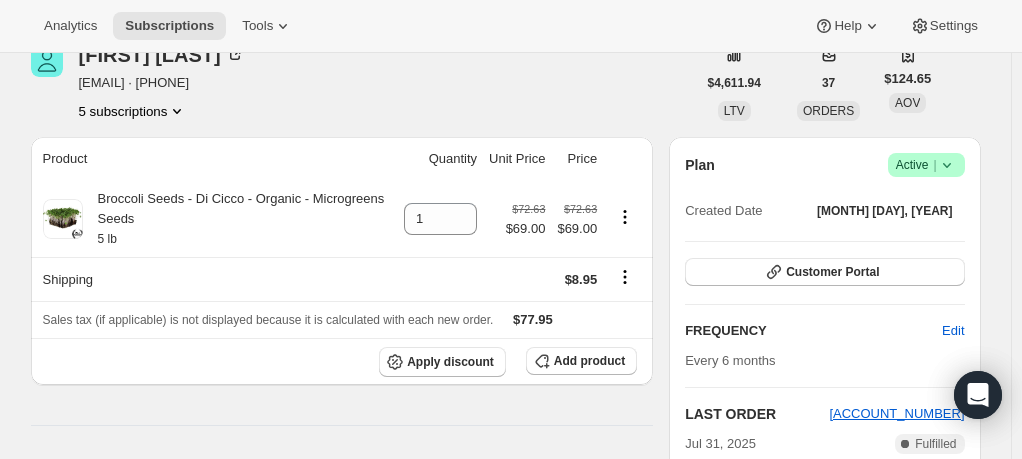 click 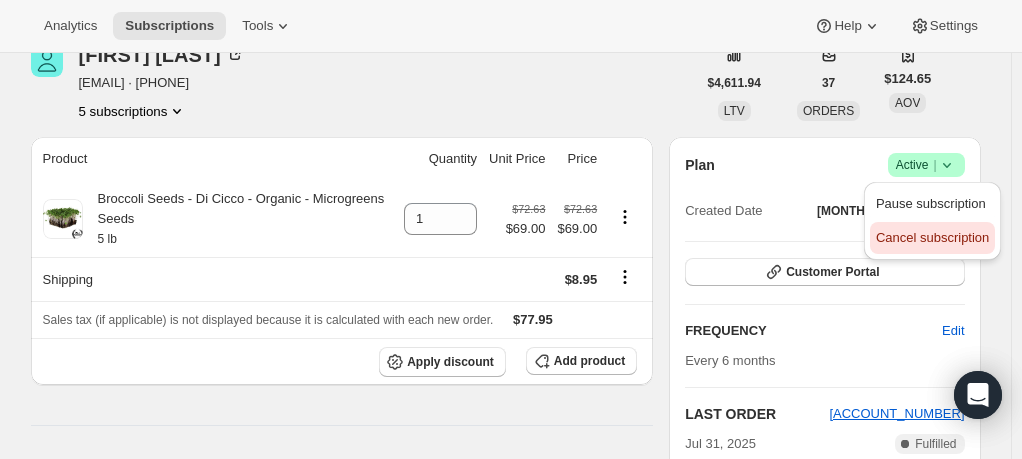click on "Cancel subscription" at bounding box center [932, 237] 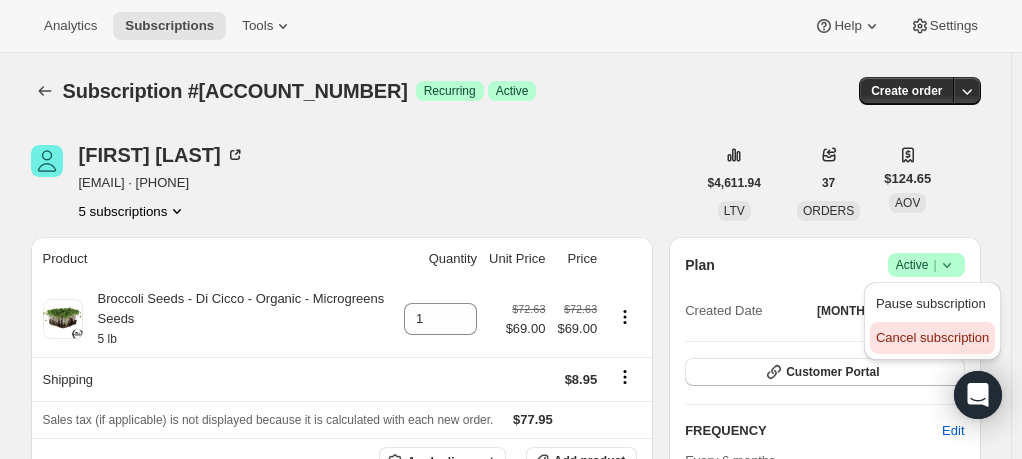 scroll, scrollTop: 100, scrollLeft: 0, axis: vertical 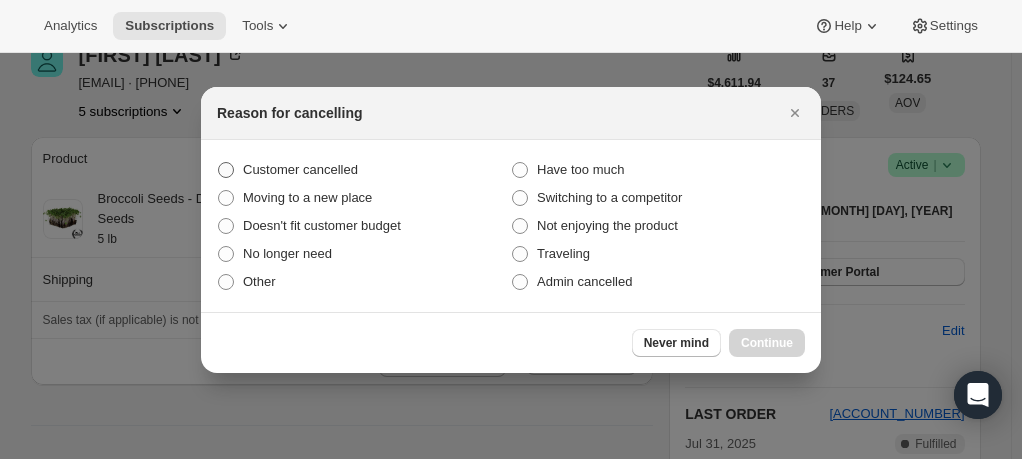 click at bounding box center (226, 170) 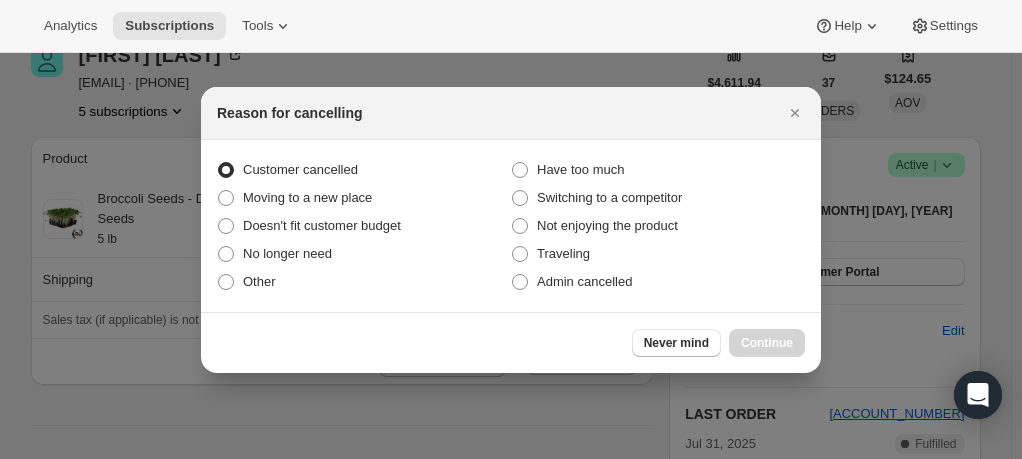 radio on "true" 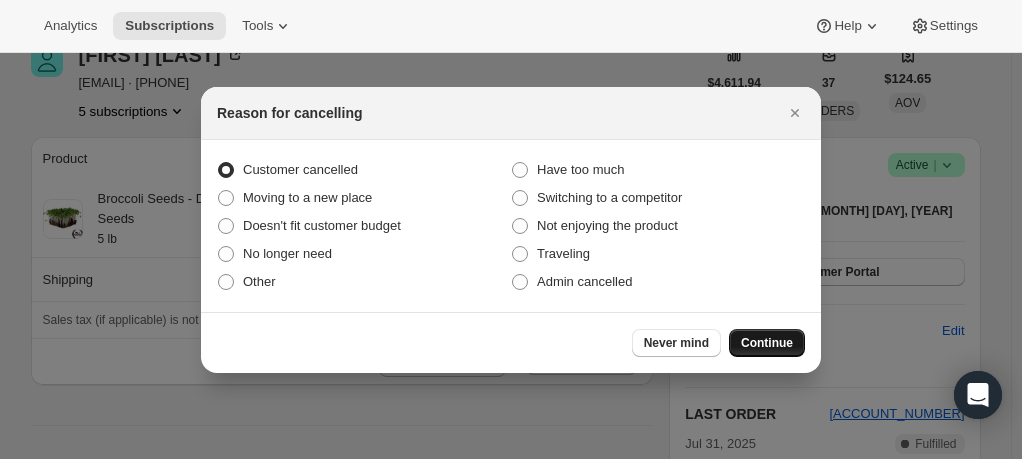 click on "Continue" at bounding box center [767, 343] 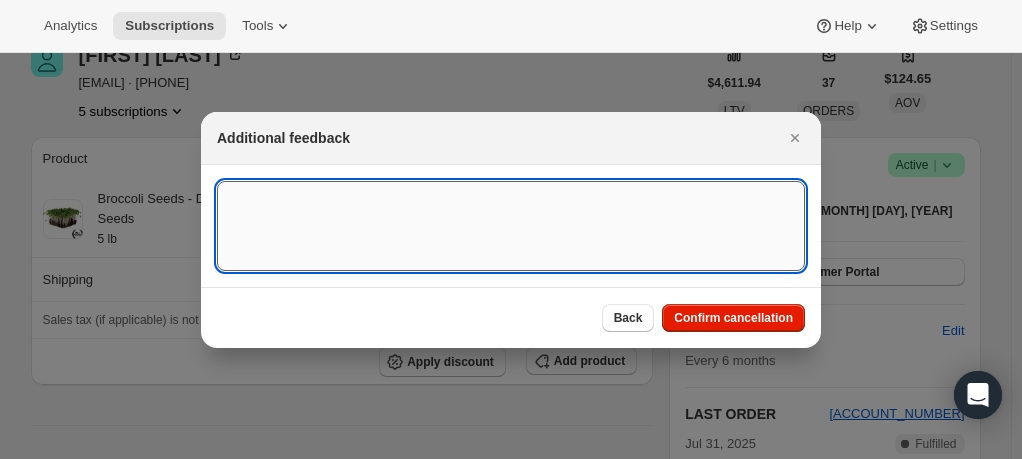 click at bounding box center [511, 226] 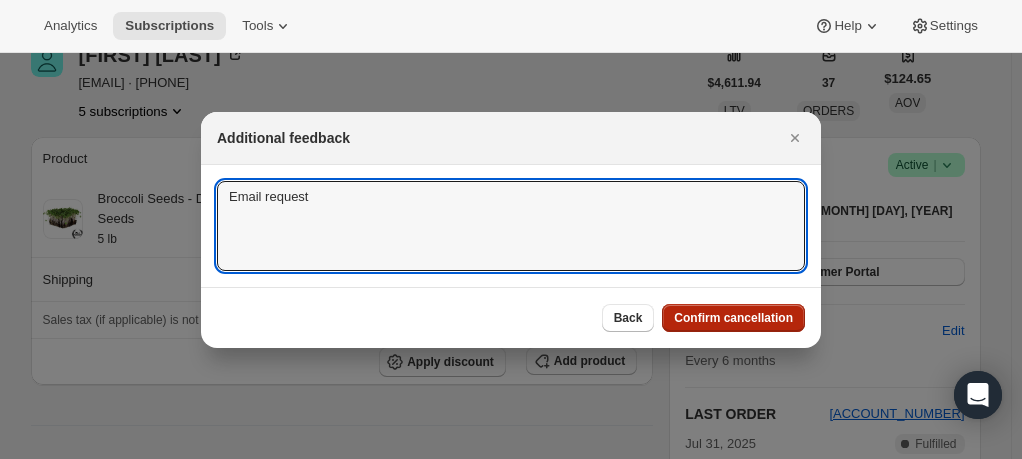 type on "Email request" 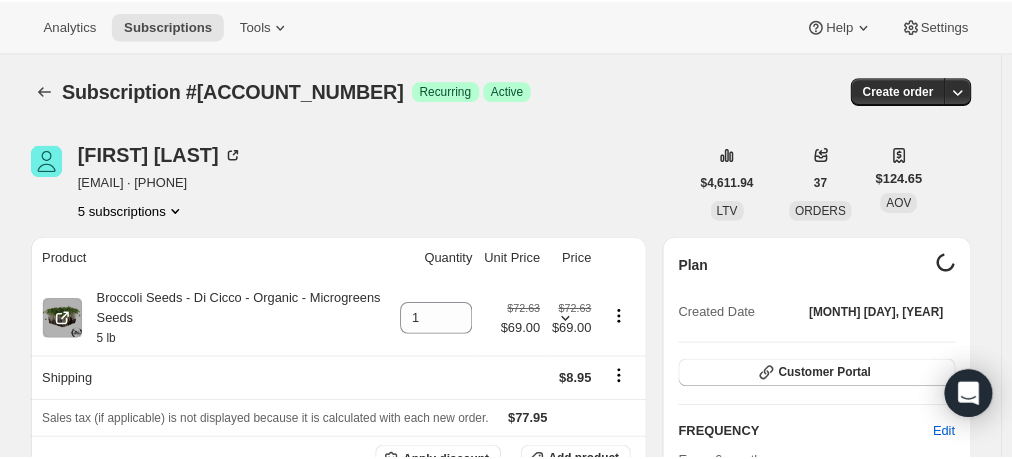 scroll, scrollTop: 100, scrollLeft: 0, axis: vertical 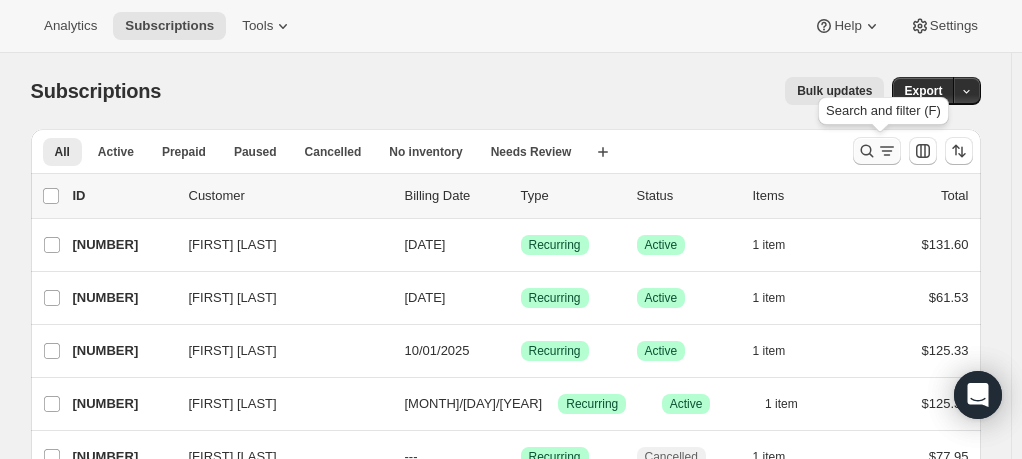 click at bounding box center (877, 151) 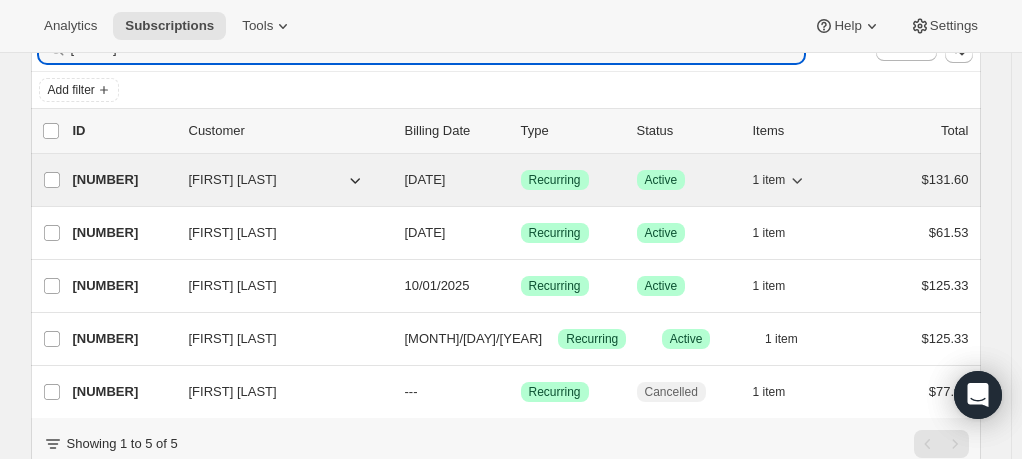 scroll, scrollTop: 185, scrollLeft: 0, axis: vertical 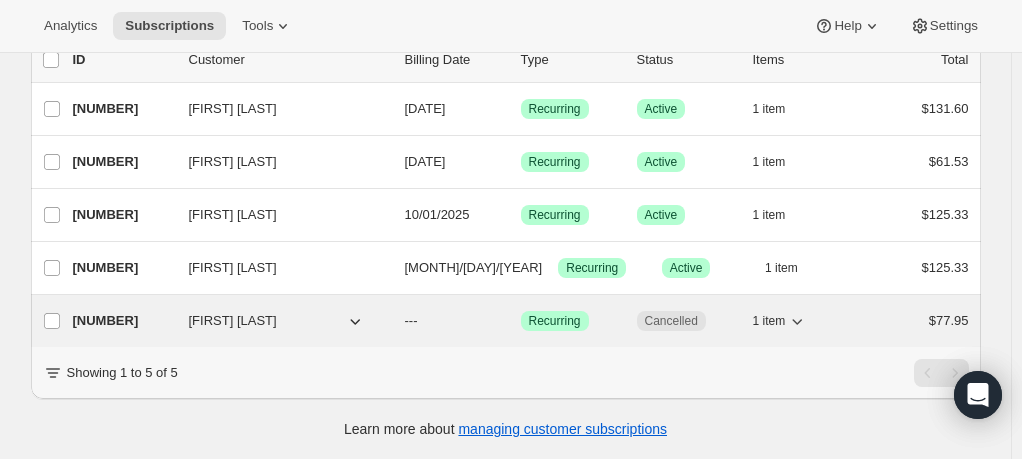 click on "[NUMBER]" at bounding box center (123, 321) 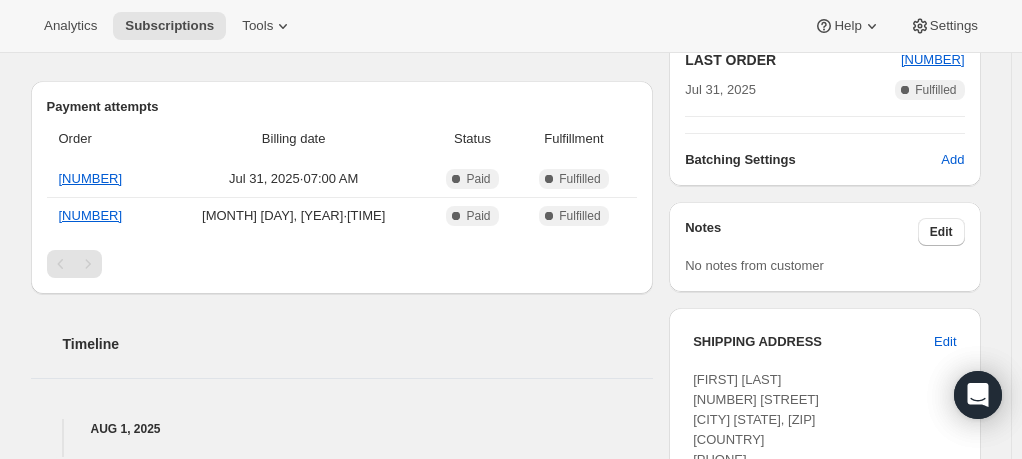 scroll, scrollTop: 500, scrollLeft: 0, axis: vertical 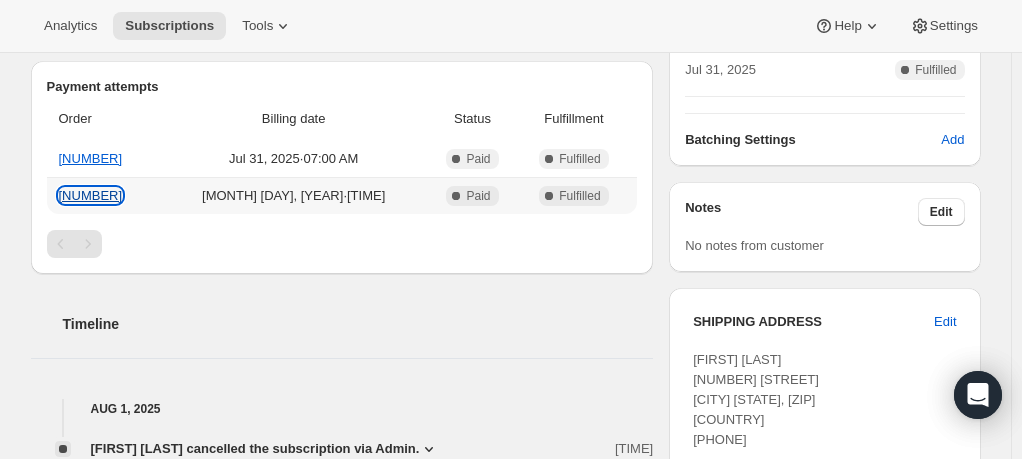 click on "[NUMBER]" at bounding box center (91, 195) 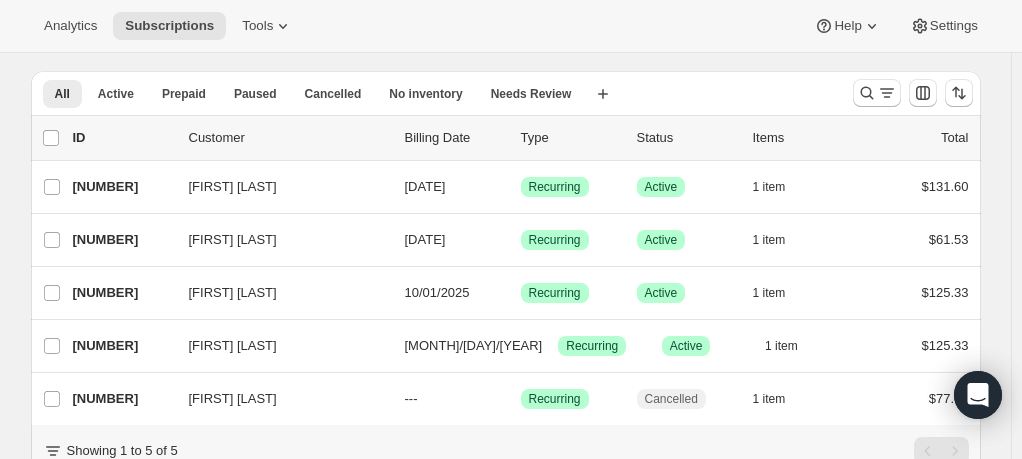 scroll, scrollTop: 100, scrollLeft: 0, axis: vertical 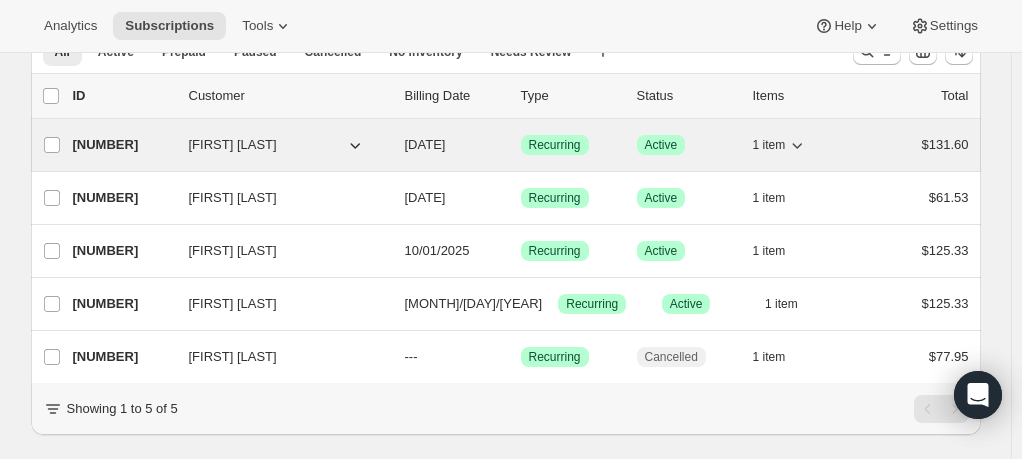 click on "[FIRST] [LAST]" at bounding box center [233, 145] 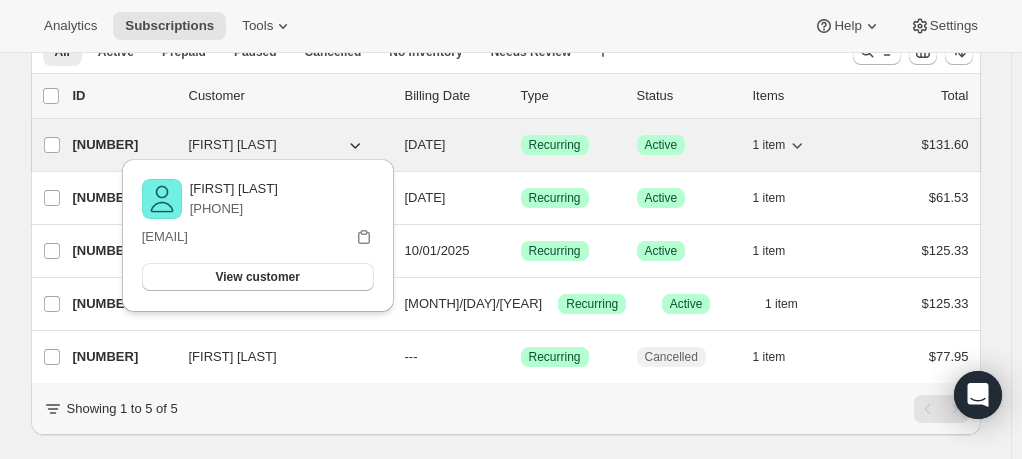 click on "[NUMBER] [FIRST] [LAST] [DATE] Success Recurring Success Active 1   item [PRICE]" at bounding box center [521, 145] 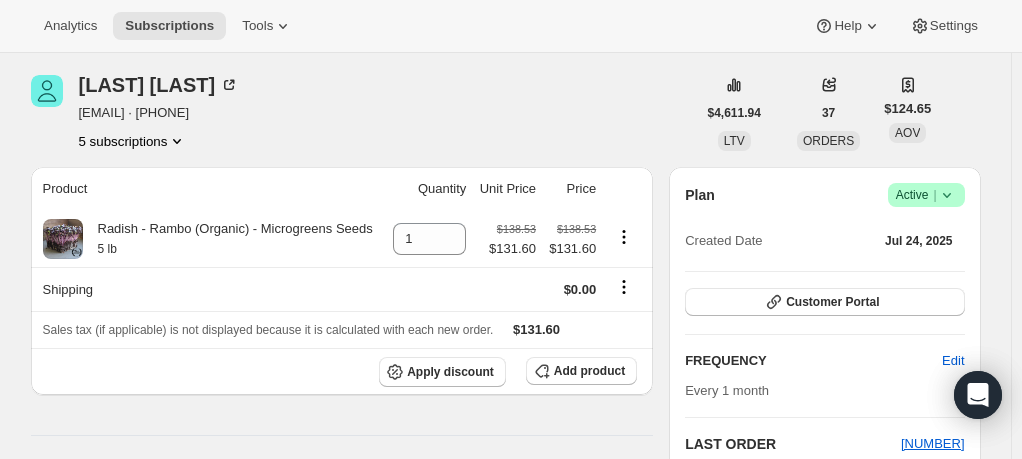 scroll, scrollTop: 200, scrollLeft: 0, axis: vertical 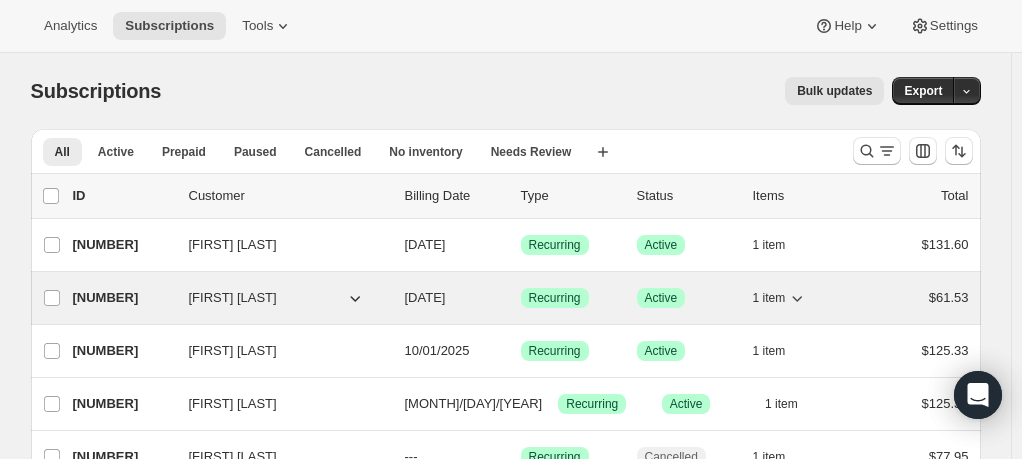 click on "[NUMBER] [FIRST] [LAST] [DATE] Success Recurring Success Active 1   item [PRICE]" at bounding box center [521, 298] 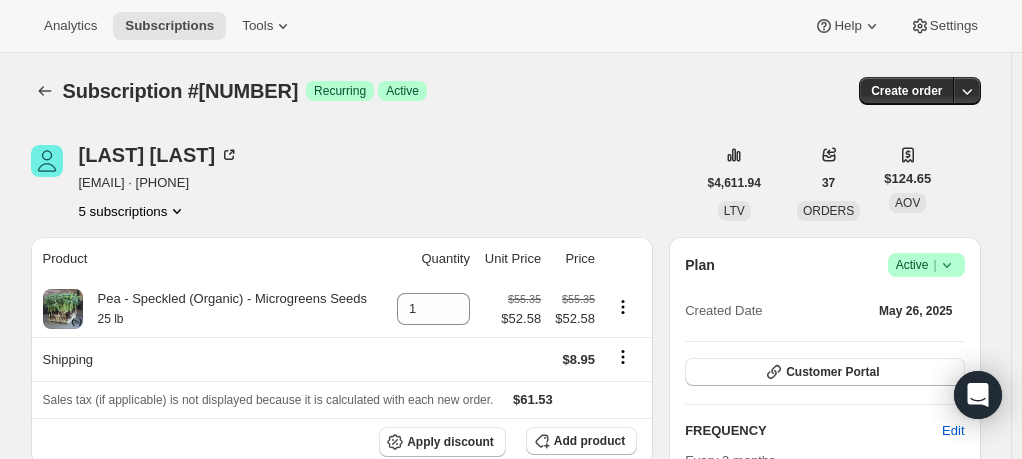 scroll, scrollTop: 200, scrollLeft: 0, axis: vertical 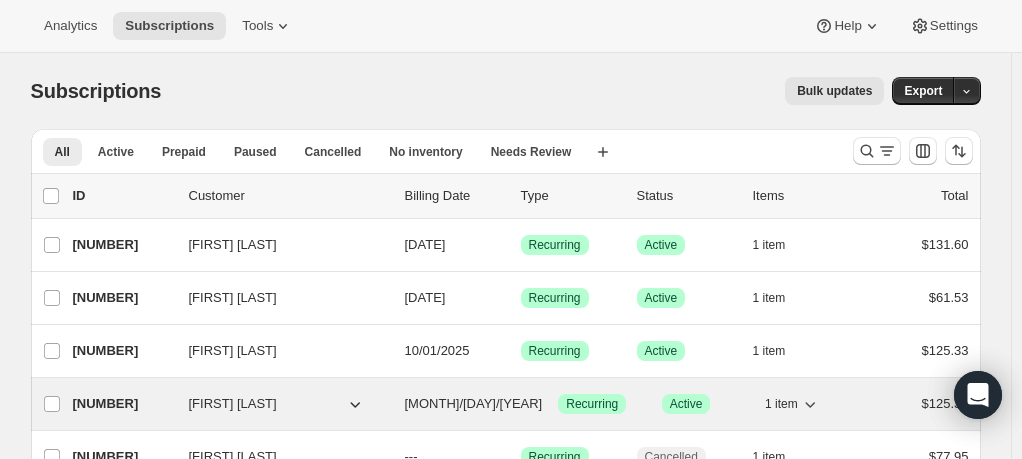 click on "[NUMBER]" at bounding box center (123, 404) 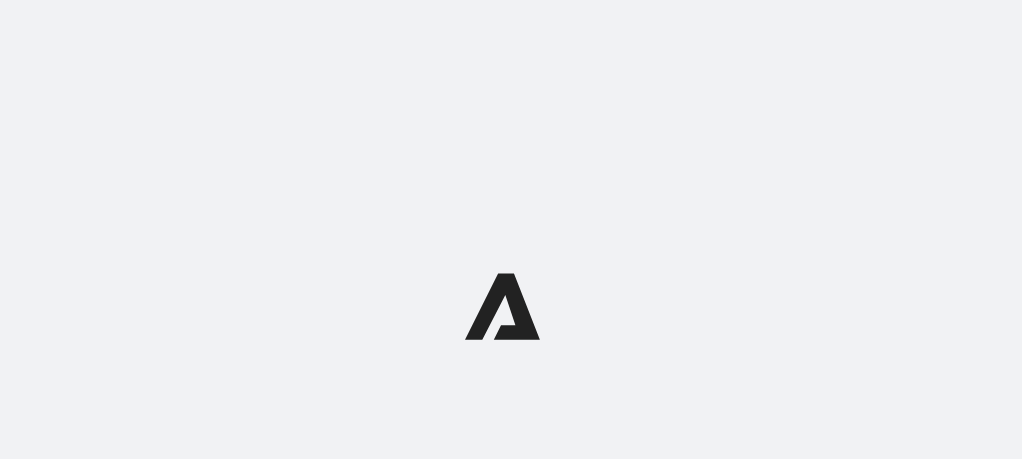 scroll, scrollTop: 0, scrollLeft: 0, axis: both 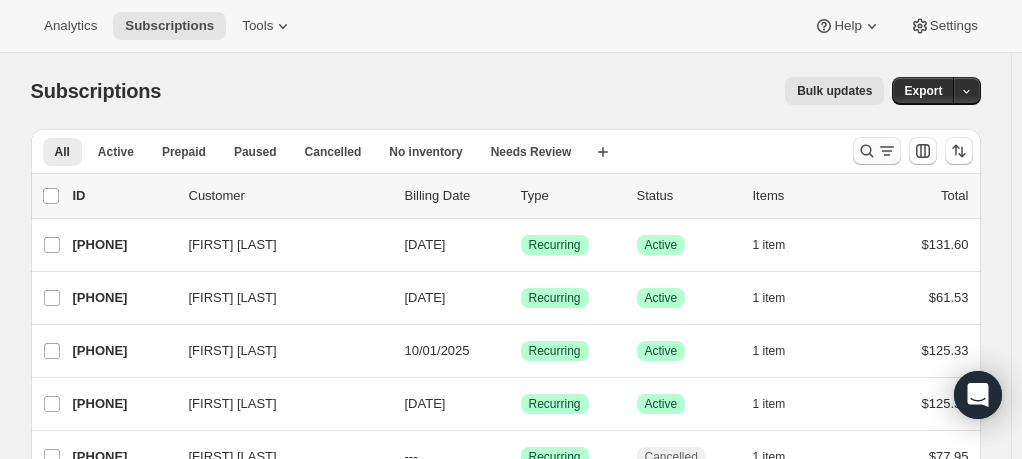 click 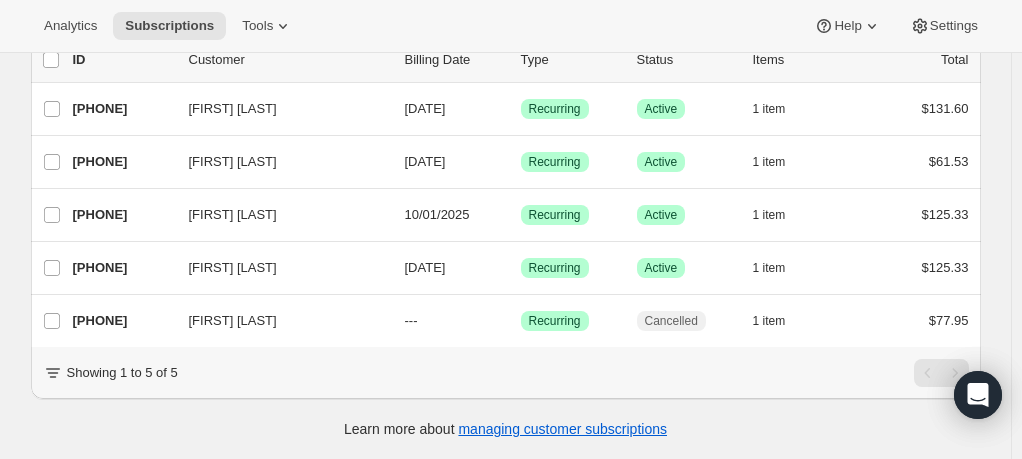 scroll, scrollTop: 85, scrollLeft: 0, axis: vertical 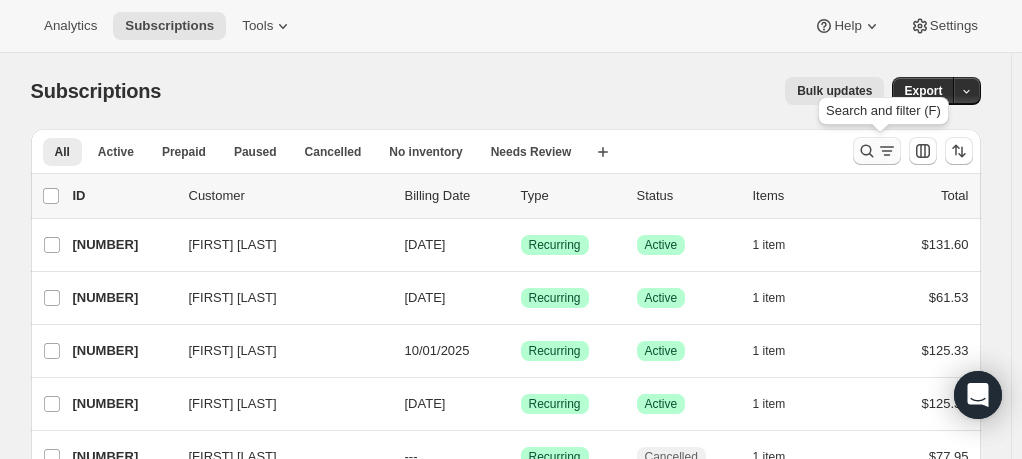 click 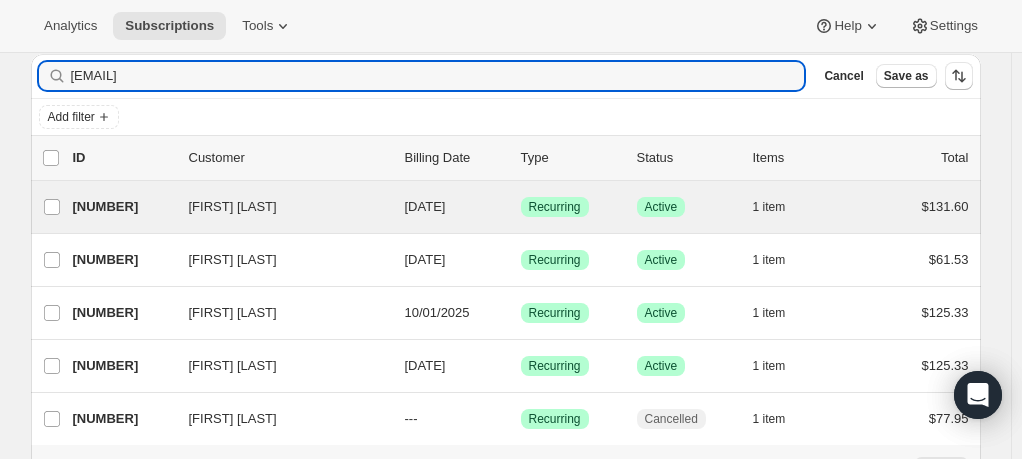 scroll, scrollTop: 185, scrollLeft: 0, axis: vertical 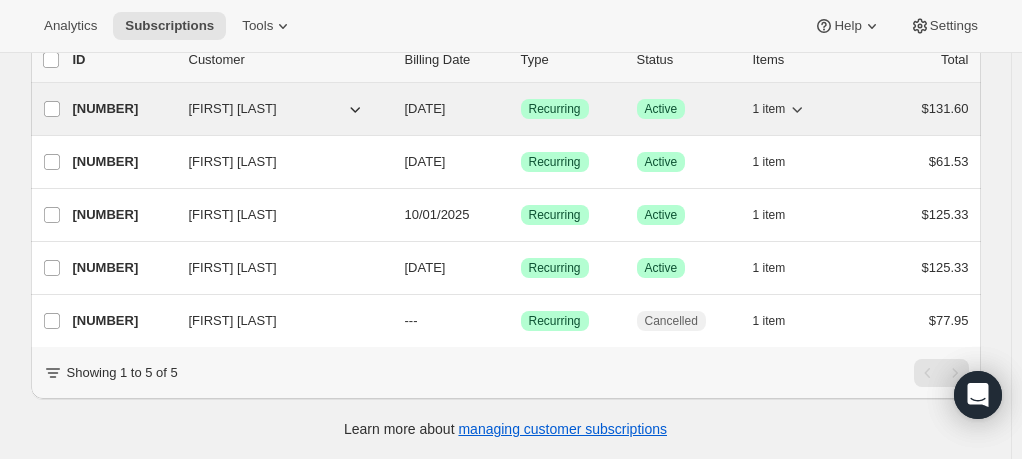 click on "[NUMBER] [FIRST] [LAST] [DATE] Success Recurring Success Active 1   item [PRICE]" at bounding box center [521, 109] 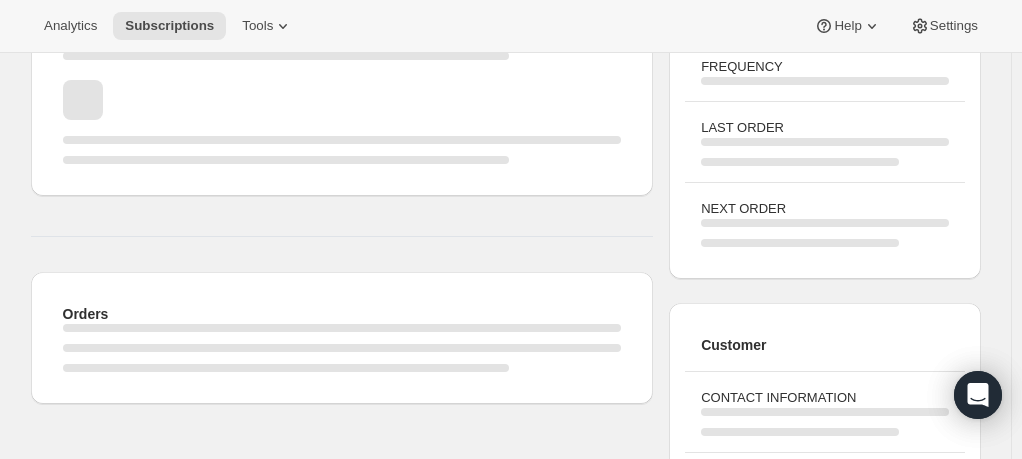 scroll, scrollTop: 0, scrollLeft: 0, axis: both 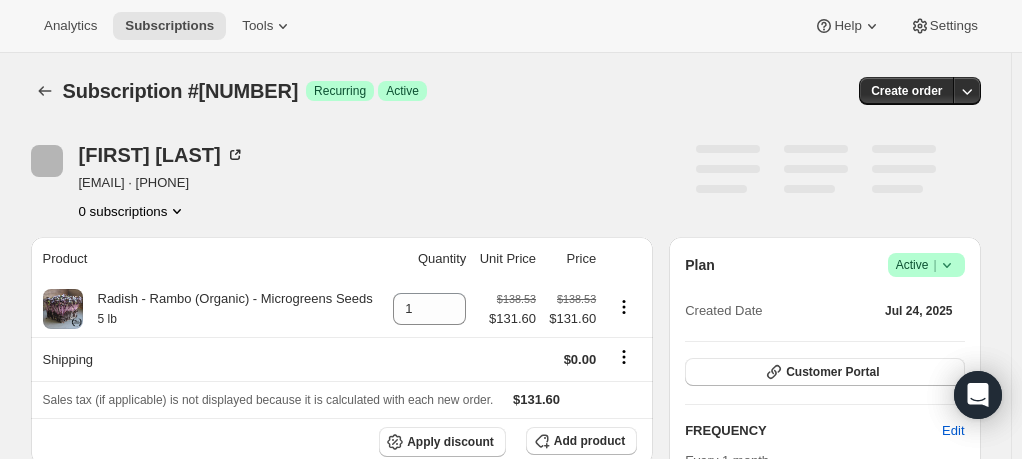 click 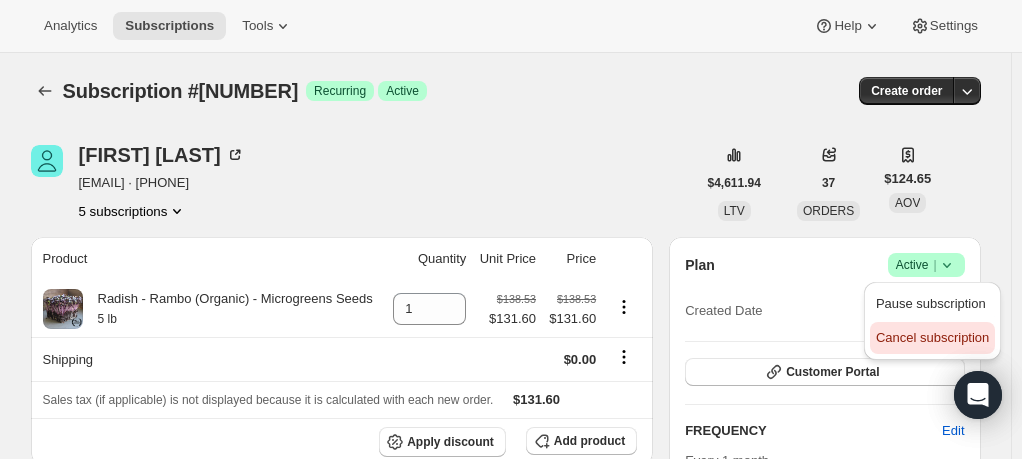 click on "Cancel subscription" at bounding box center [932, 337] 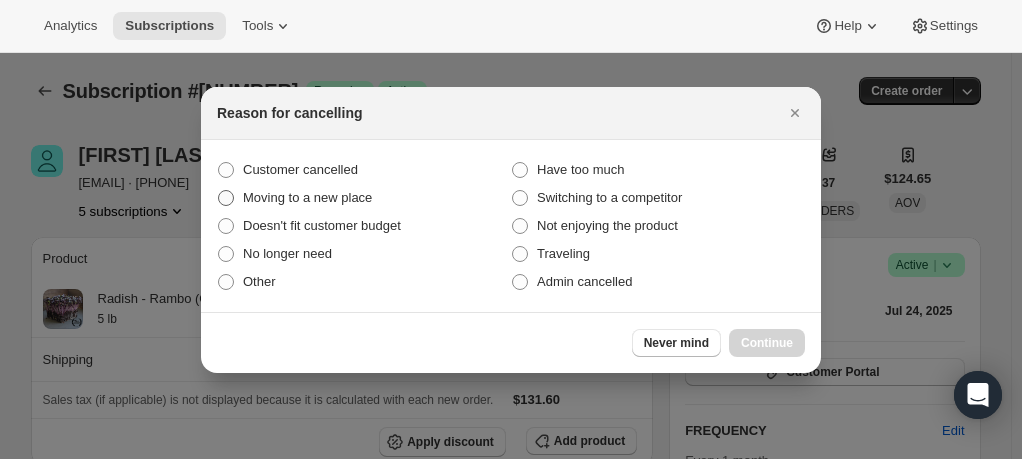 drag, startPoint x: 230, startPoint y: 165, endPoint x: 312, endPoint y: 193, distance: 86.64872 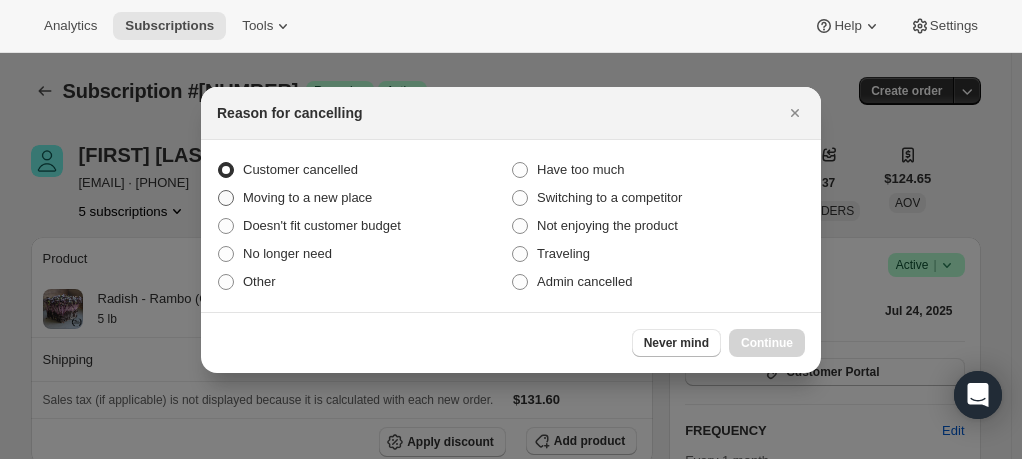 radio on "true" 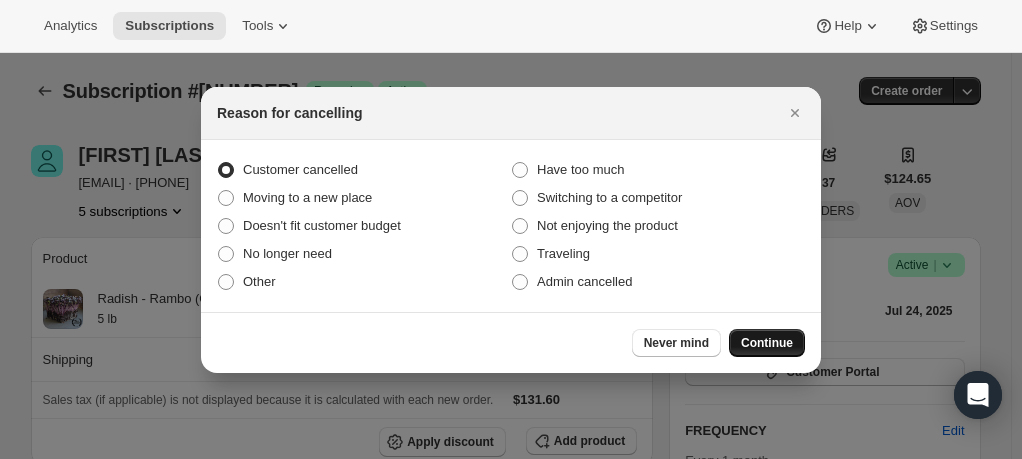 click on "Continue" at bounding box center [767, 343] 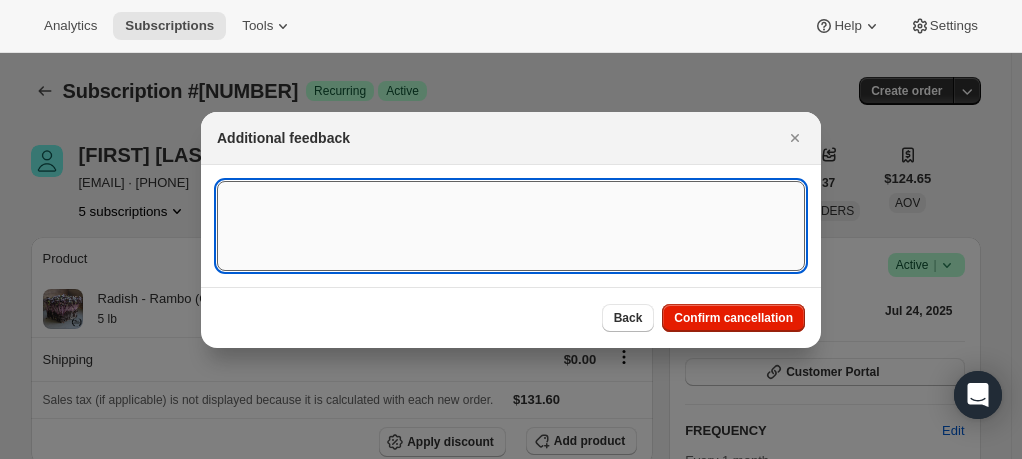 click at bounding box center (511, 226) 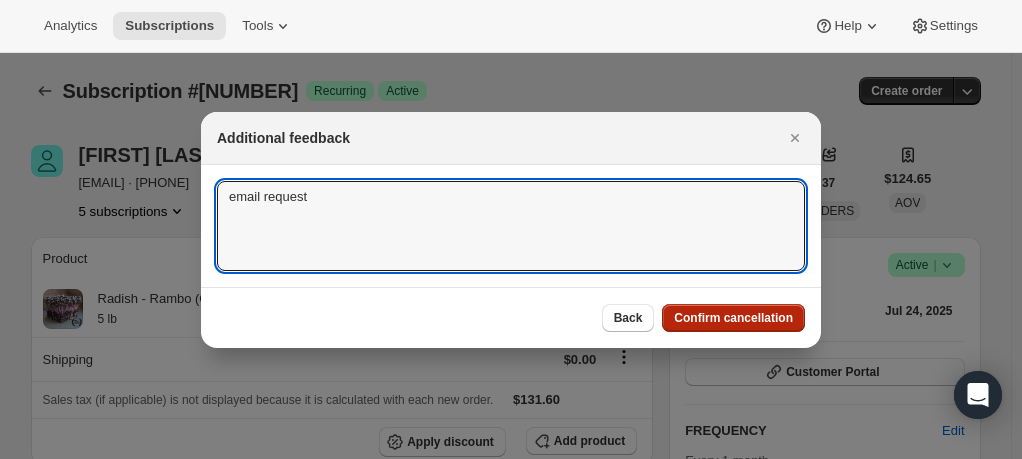 type on "email request" 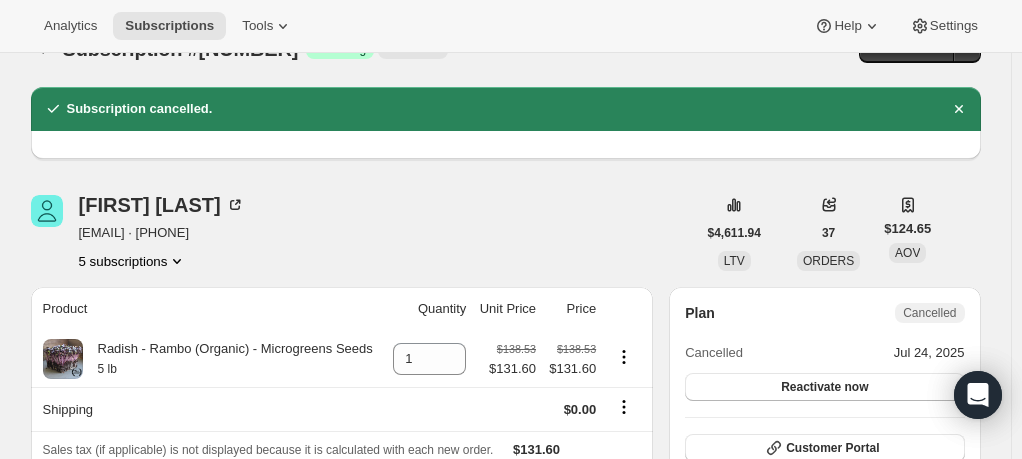 scroll, scrollTop: 0, scrollLeft: 0, axis: both 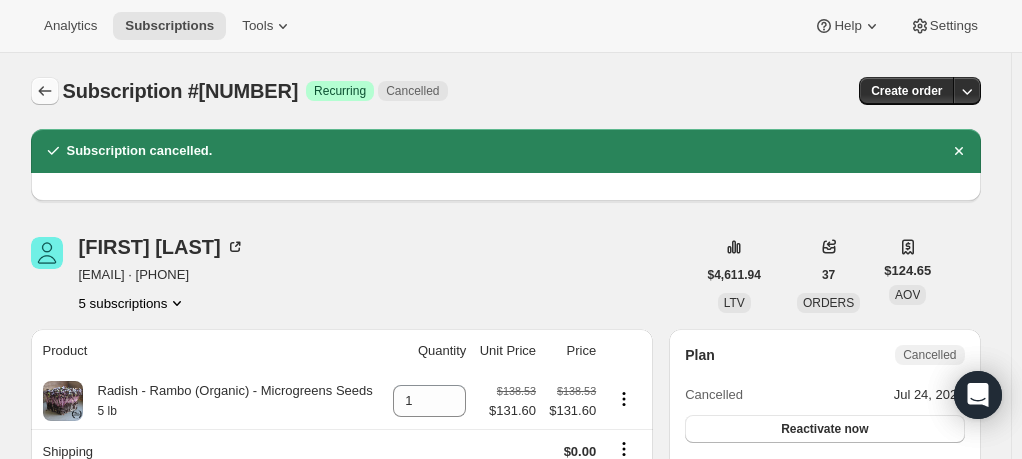 click 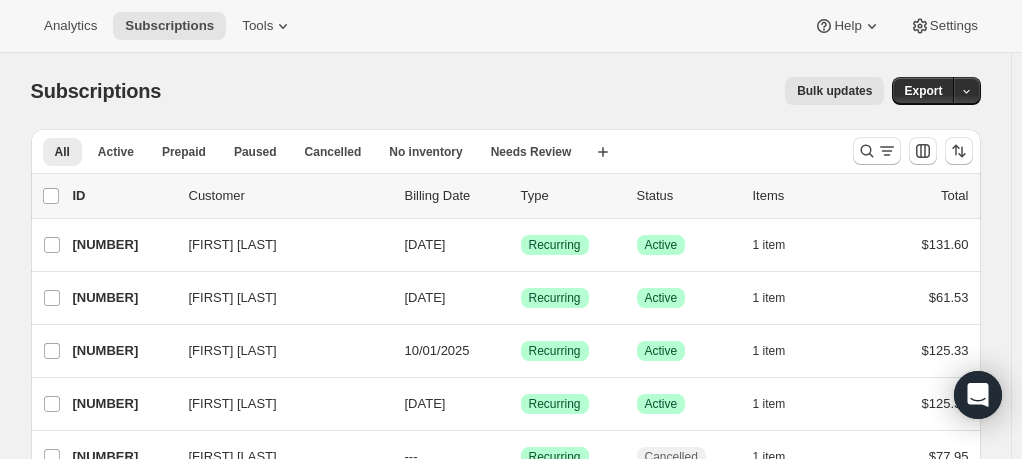 scroll, scrollTop: 100, scrollLeft: 0, axis: vertical 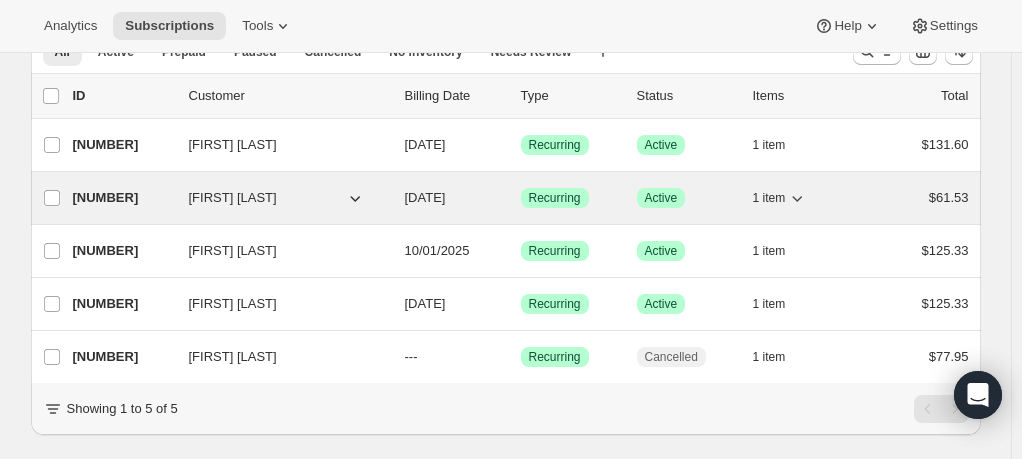 click on "[NUMBER]" at bounding box center [123, 198] 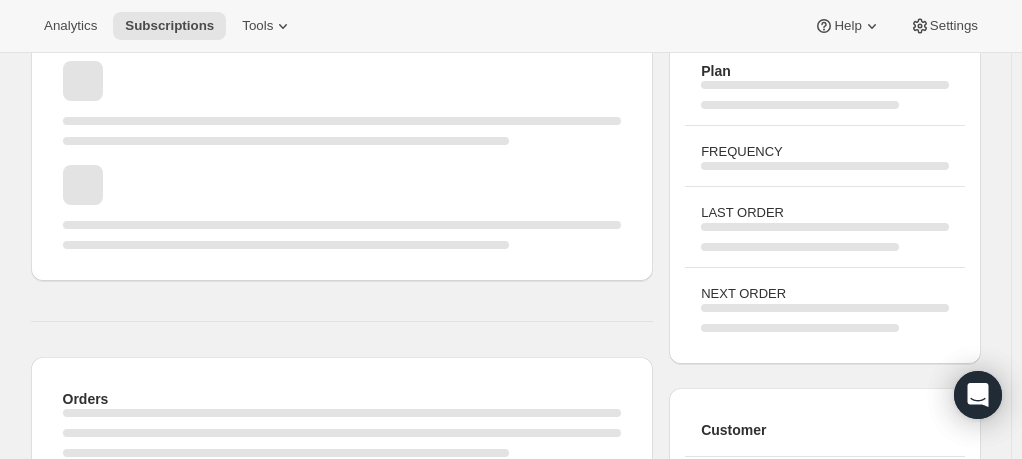 scroll, scrollTop: 0, scrollLeft: 0, axis: both 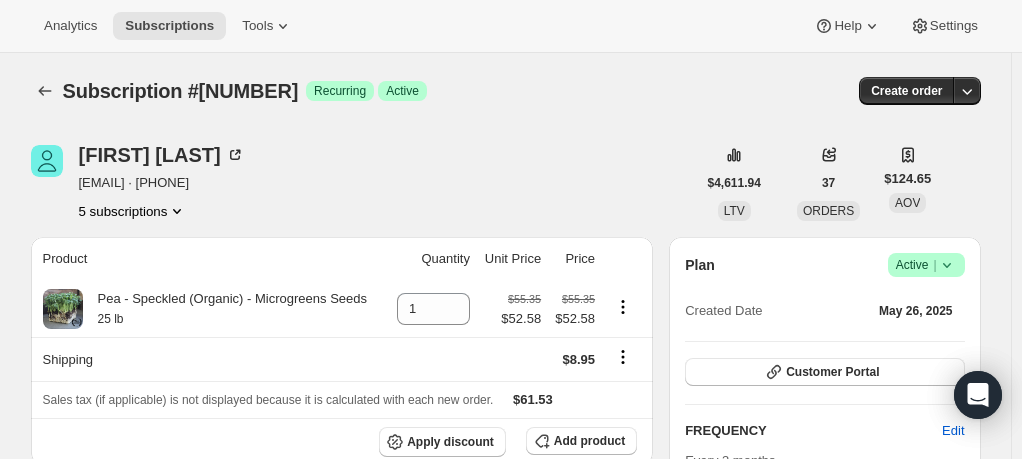 click 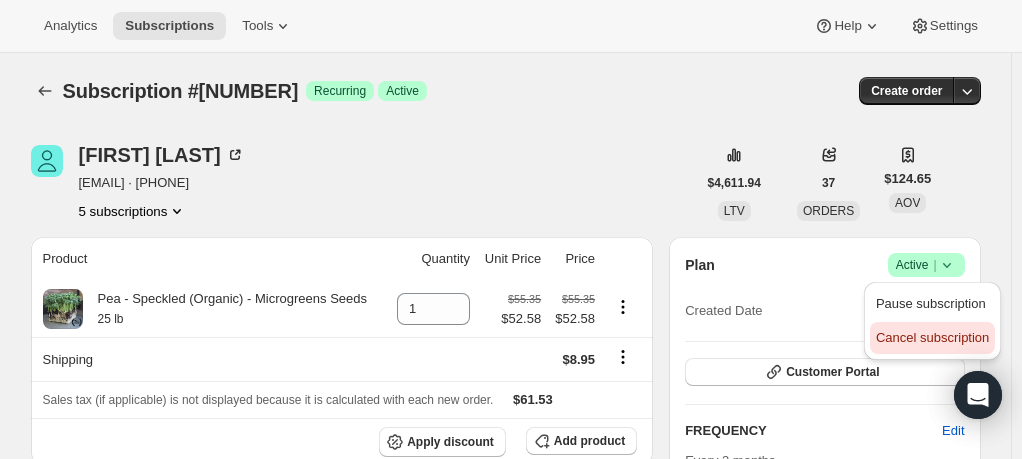 click on "Cancel subscription" at bounding box center [932, 337] 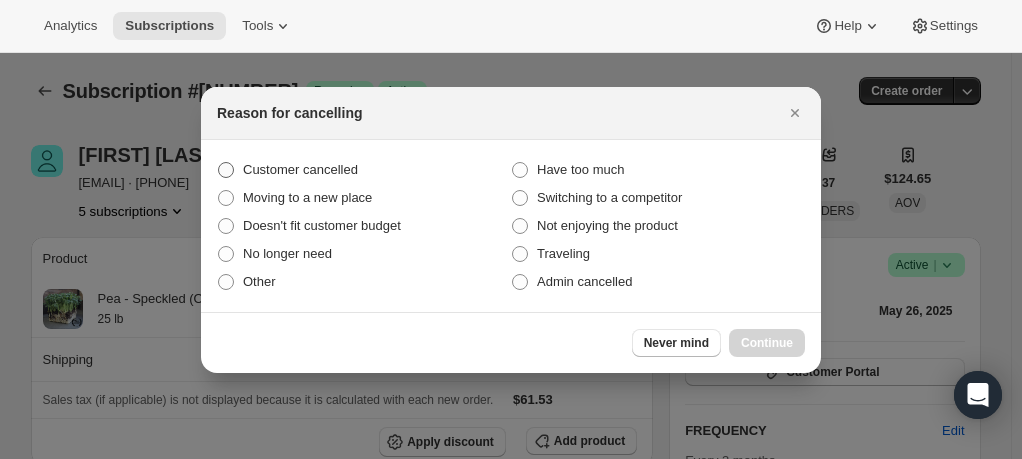 click on "Customer cancelled" at bounding box center (364, 170) 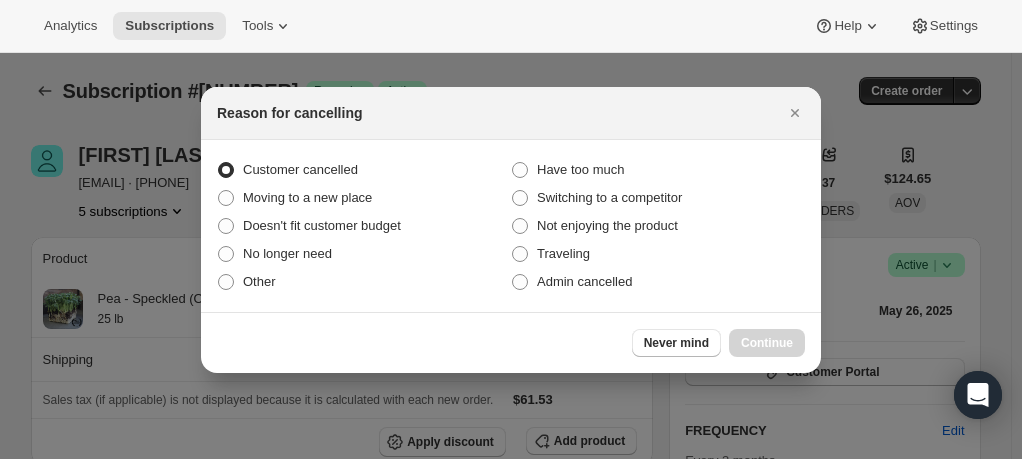 radio on "true" 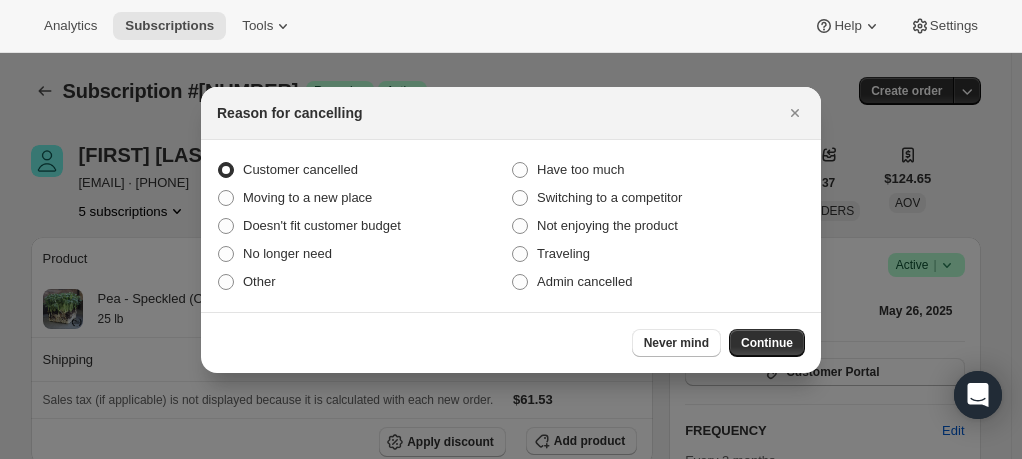 drag, startPoint x: 762, startPoint y: 335, endPoint x: 722, endPoint y: 331, distance: 40.1995 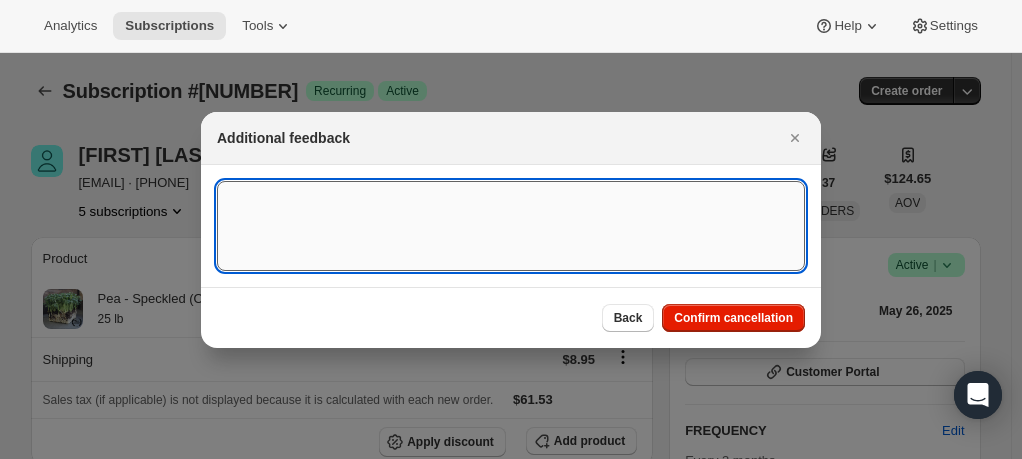 click at bounding box center (511, 226) 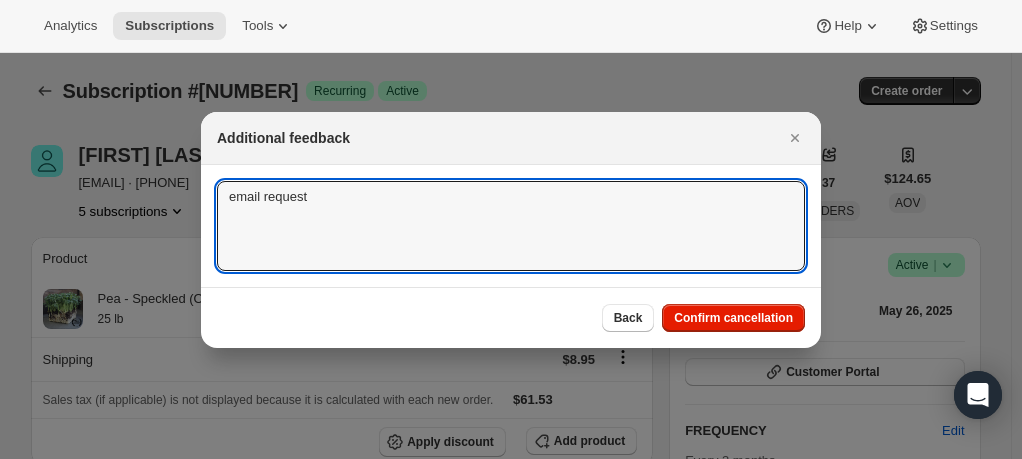 type on "email request" 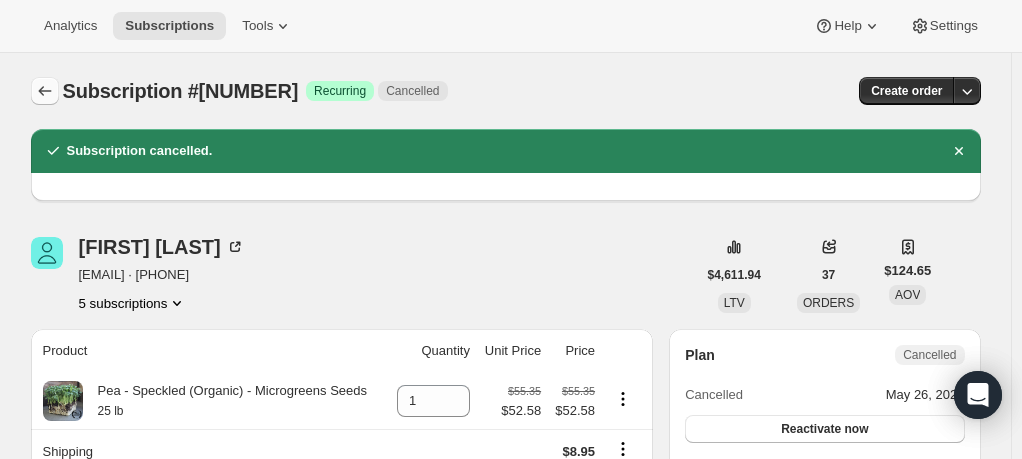 click 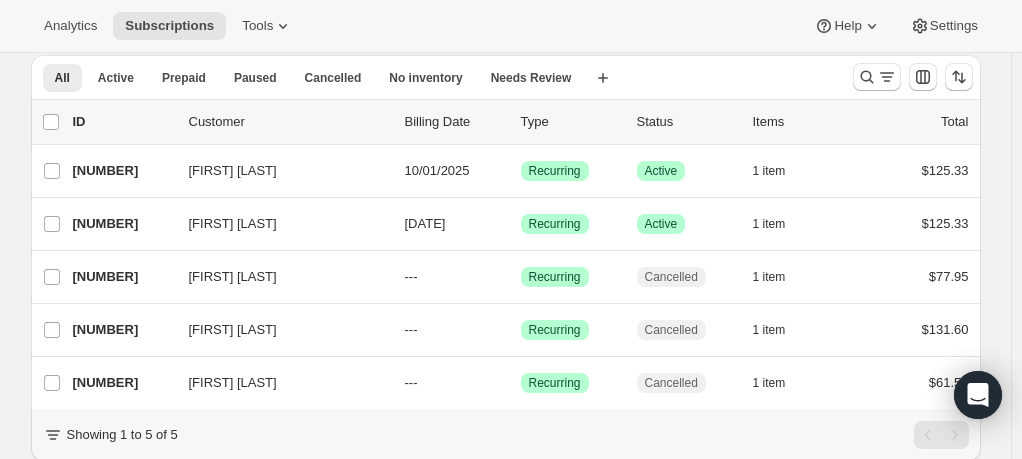 scroll, scrollTop: 100, scrollLeft: 0, axis: vertical 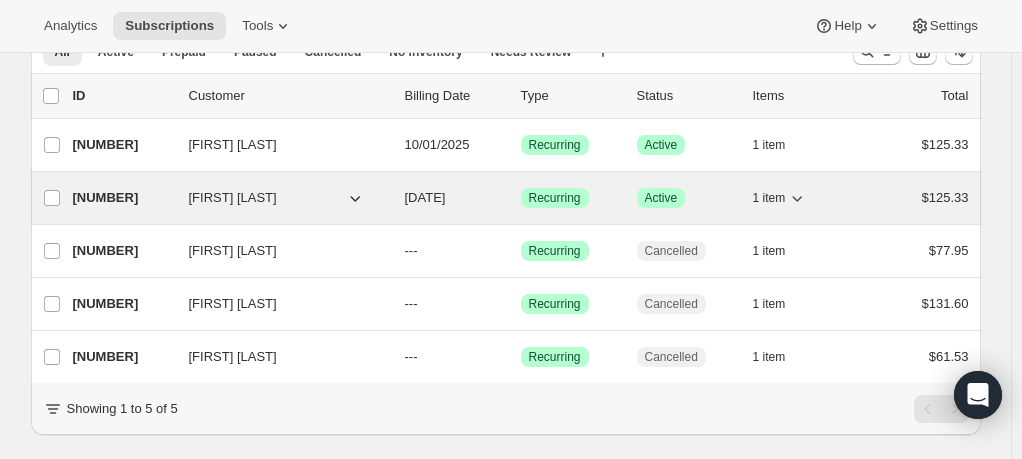 click on "[FIRST] [LAST]" at bounding box center [233, 198] 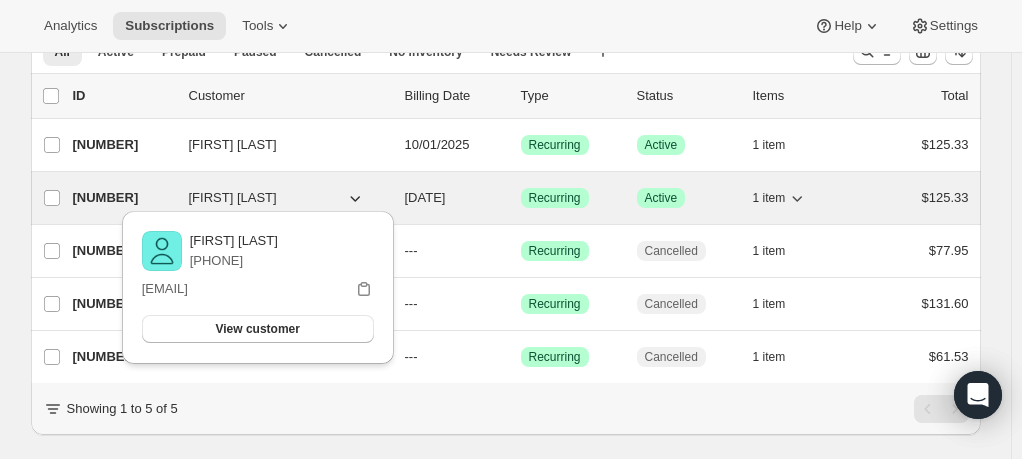 click on "[NUMBER]" at bounding box center [123, 198] 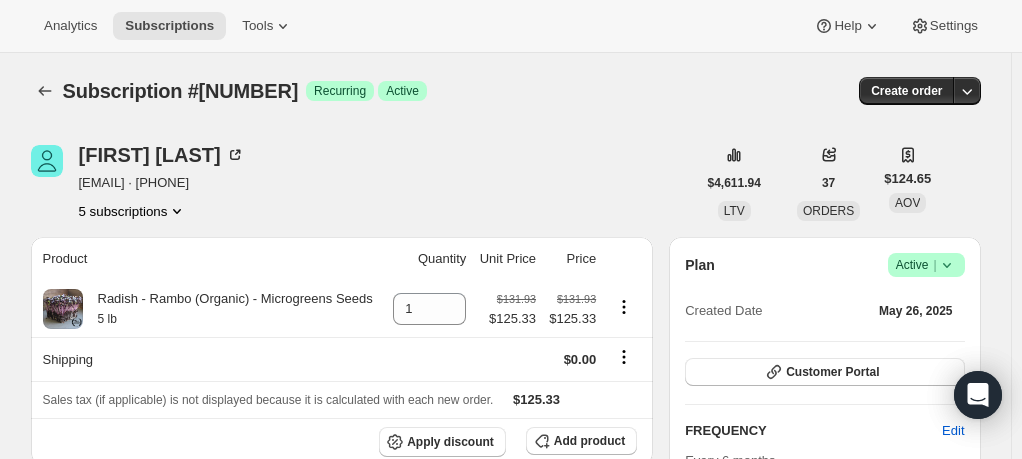 click 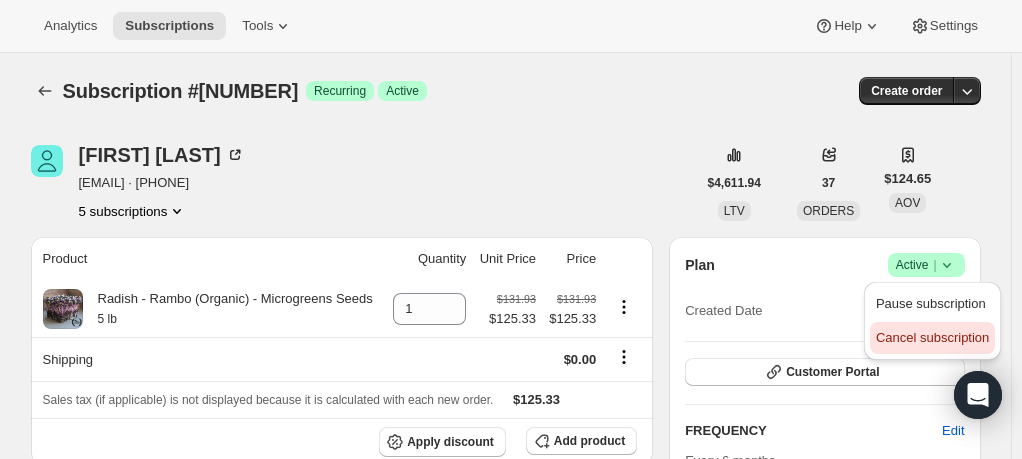 click on "Cancel subscription" at bounding box center [932, 337] 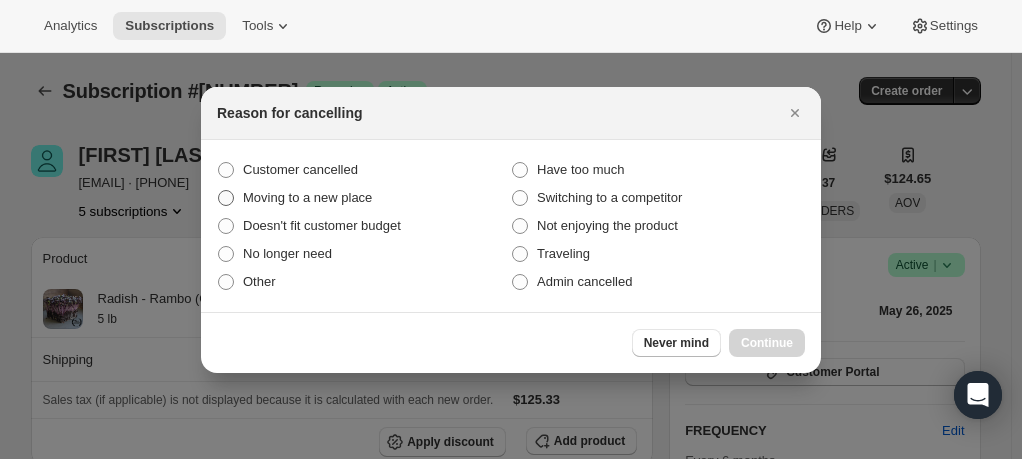 drag, startPoint x: 236, startPoint y: 172, endPoint x: 284, endPoint y: 199, distance: 55.072678 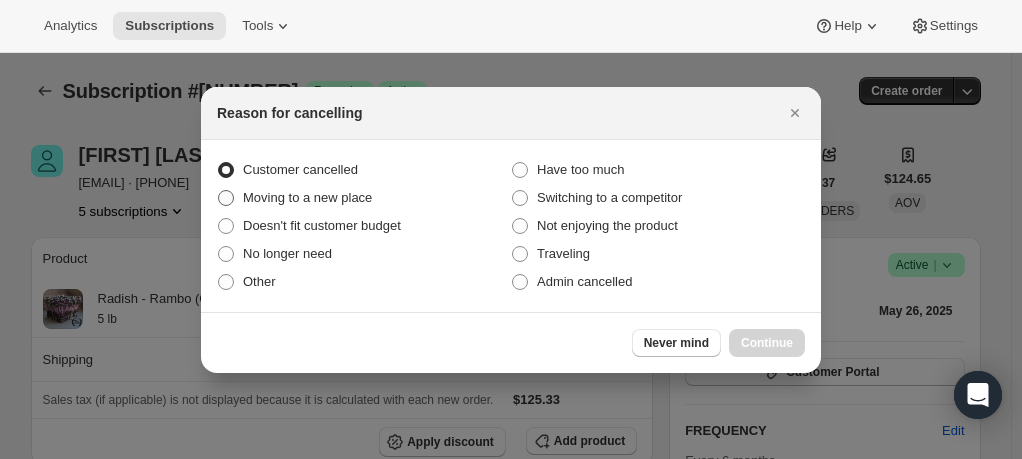radio on "true" 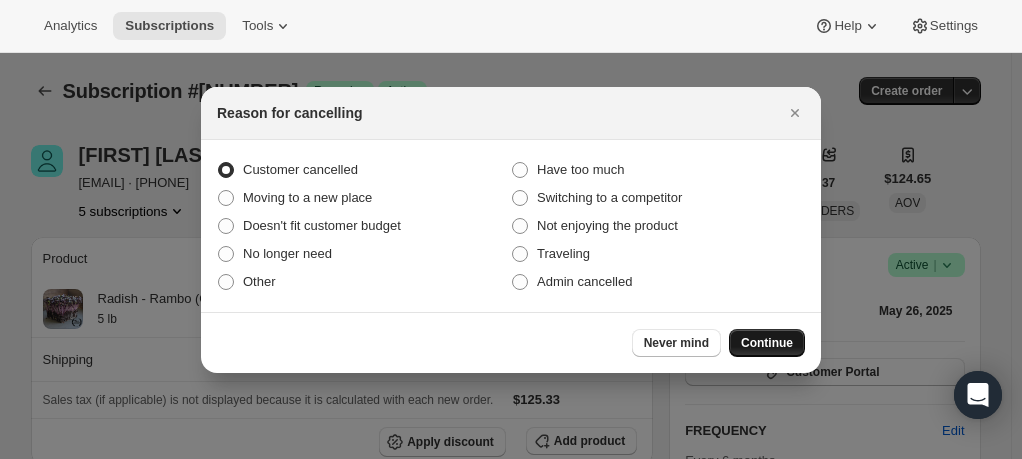 click on "Continue" at bounding box center (767, 343) 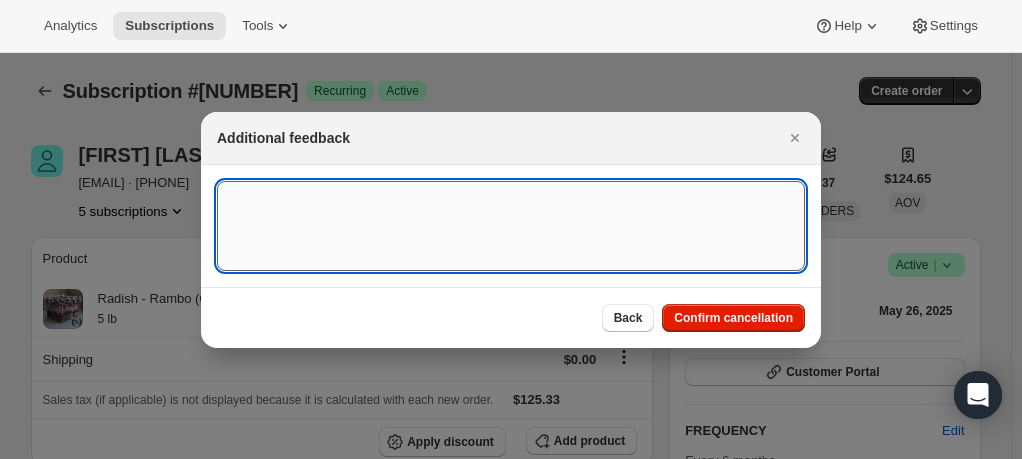 drag, startPoint x: 341, startPoint y: 228, endPoint x: 352, endPoint y: 226, distance: 11.18034 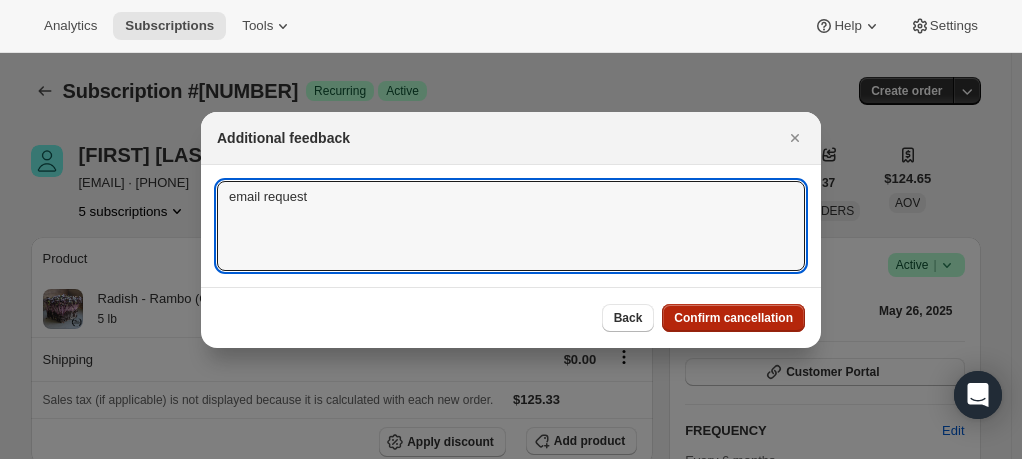 type on "email request" 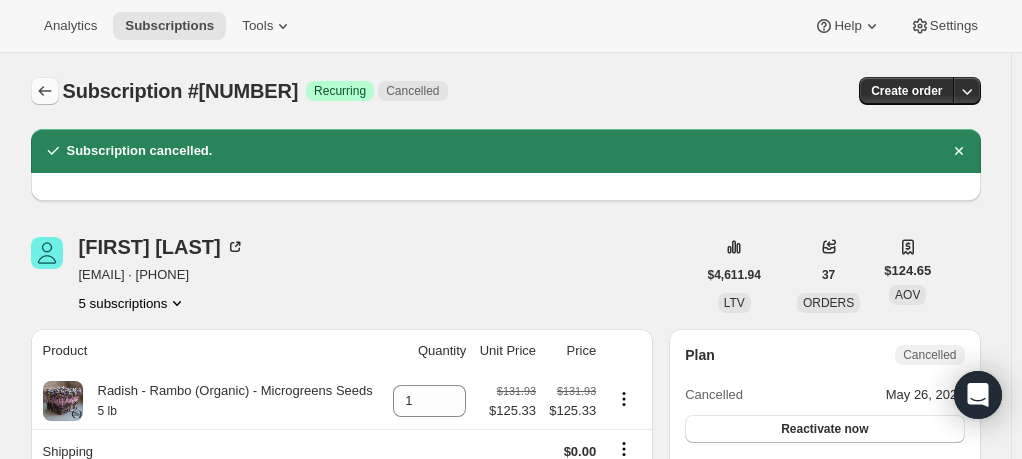 click 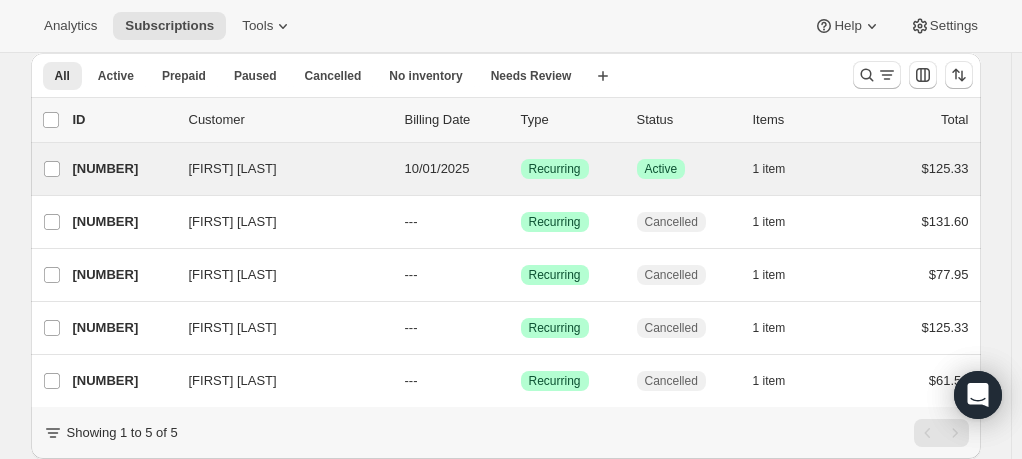 scroll, scrollTop: 48, scrollLeft: 0, axis: vertical 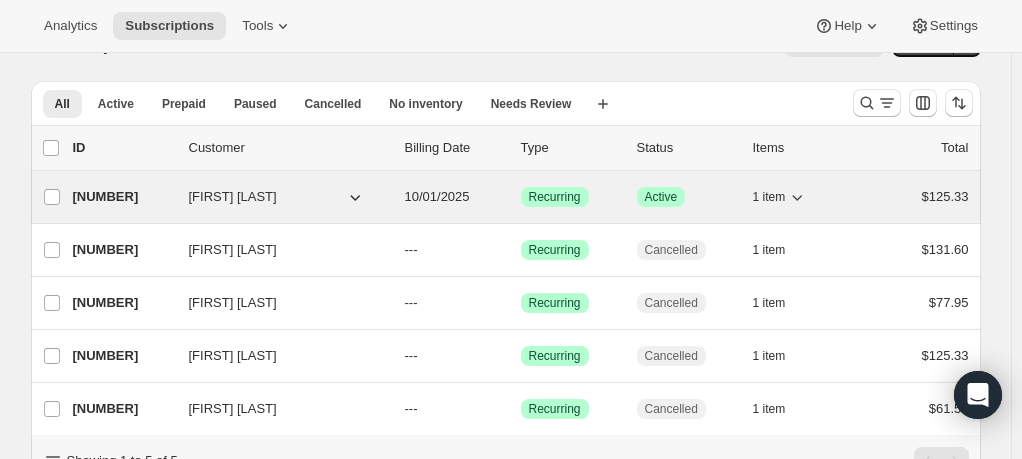 click on "[FIRST] [LAST]" at bounding box center (277, 197) 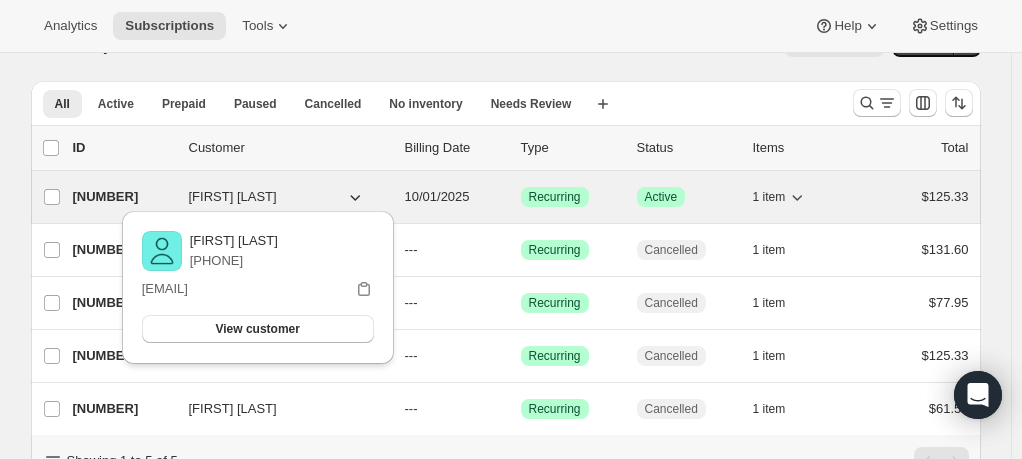 click on "[FIRST] [LAST]" at bounding box center [233, 197] 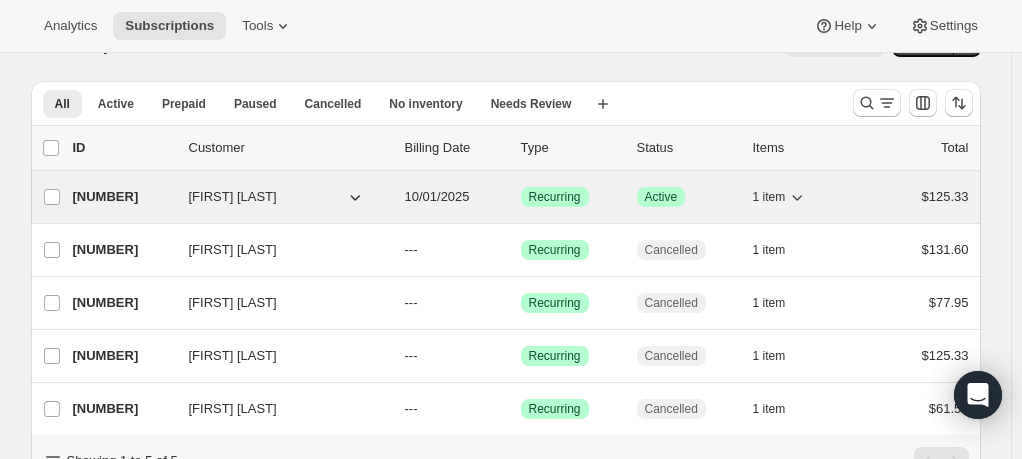 click on "[FIRST] [LAST]" at bounding box center [233, 197] 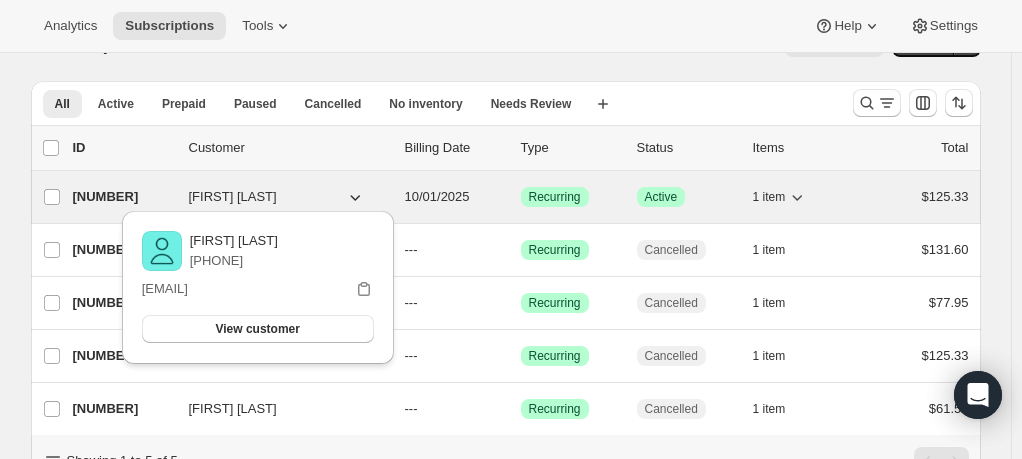 click on "[NUMBER]" at bounding box center (123, 197) 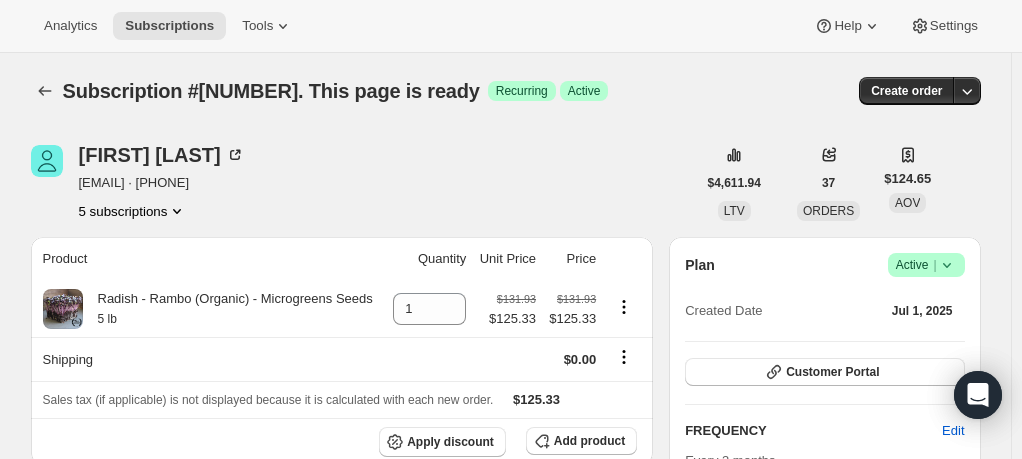 click 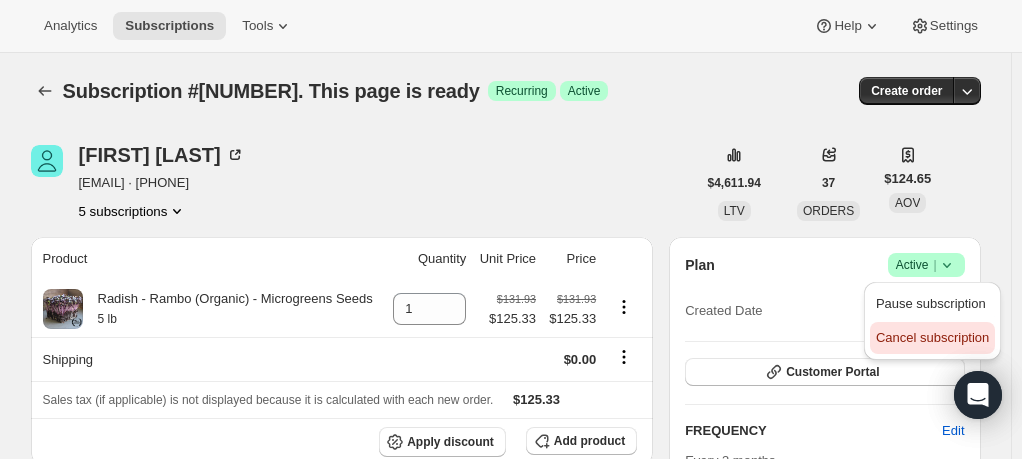 click on "Cancel subscription" at bounding box center [932, 337] 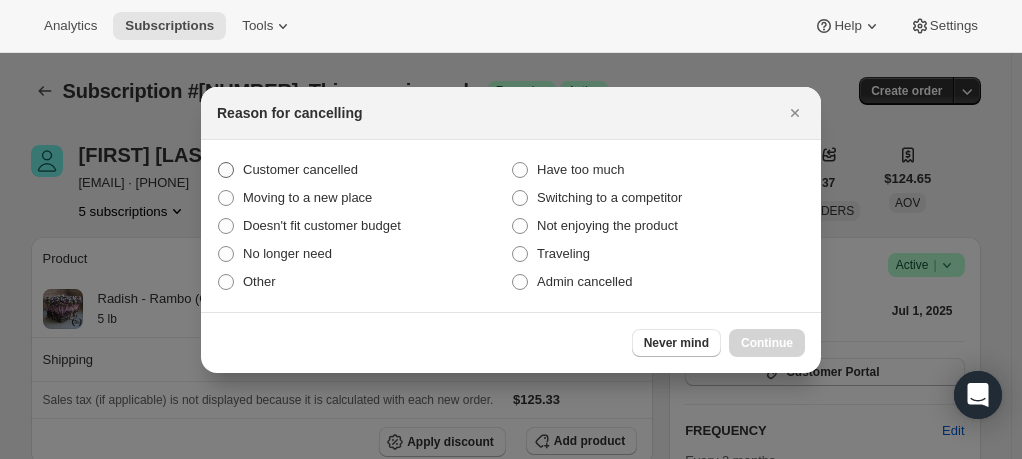 click at bounding box center (226, 170) 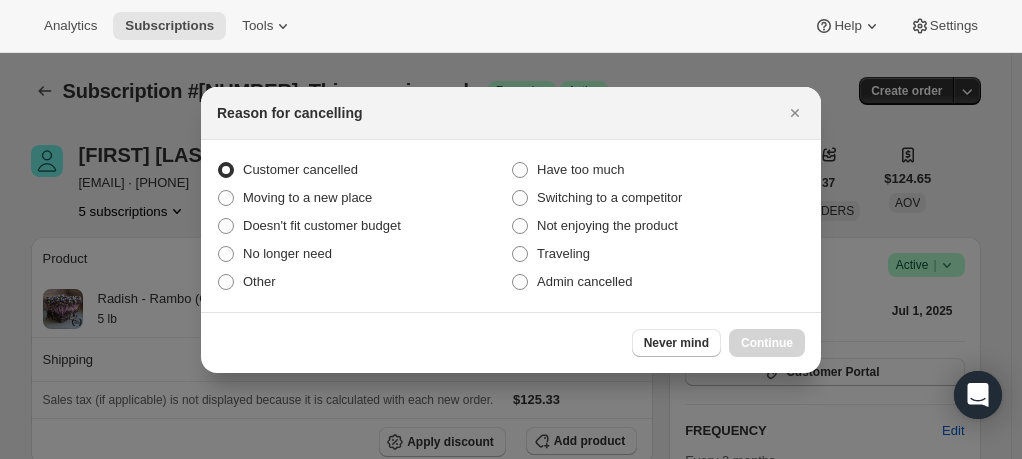 radio on "true" 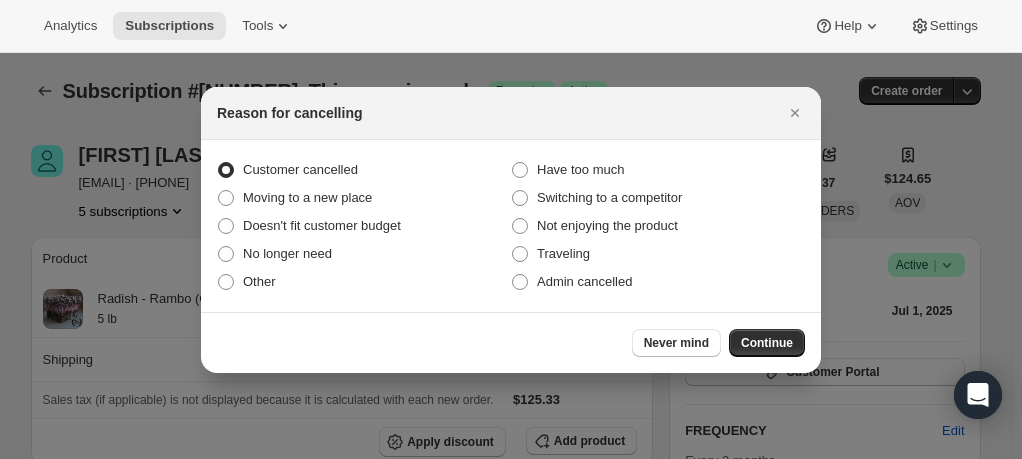 click on "Continue" at bounding box center [767, 343] 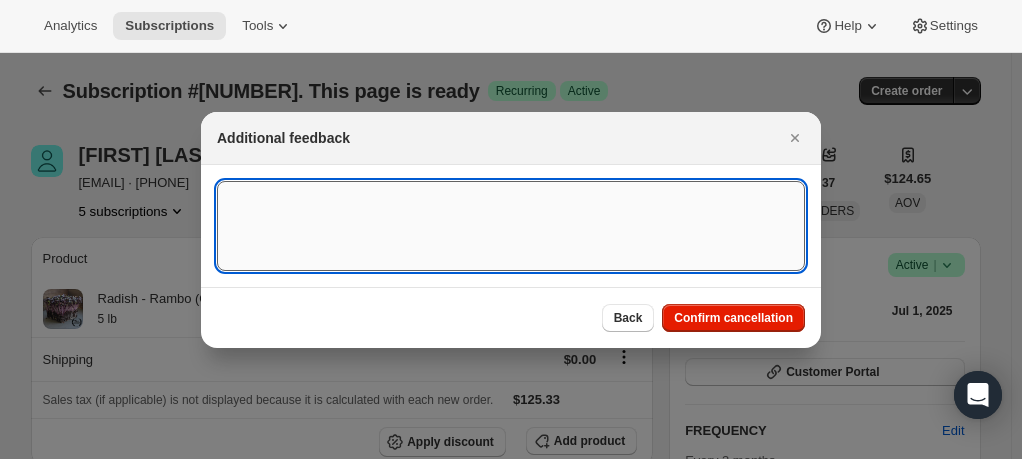 drag, startPoint x: 410, startPoint y: 220, endPoint x: 442, endPoint y: 221, distance: 32.01562 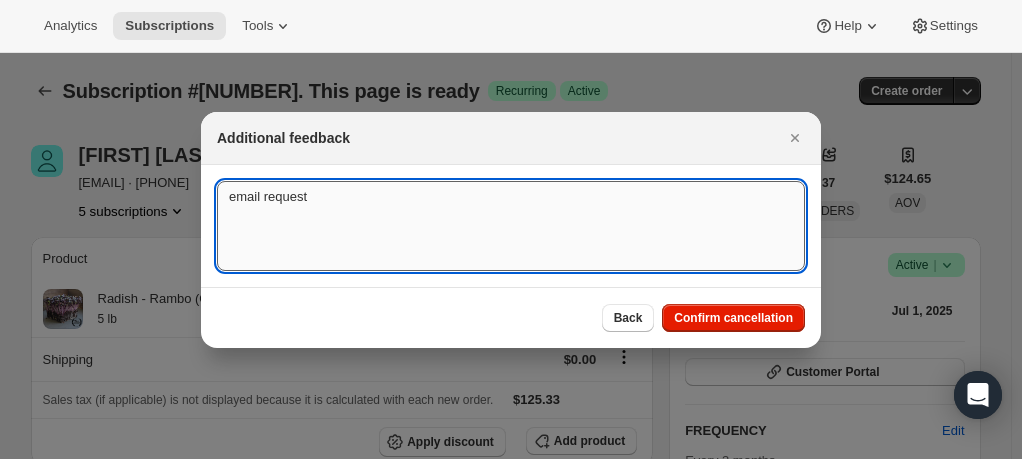 type on "email request" 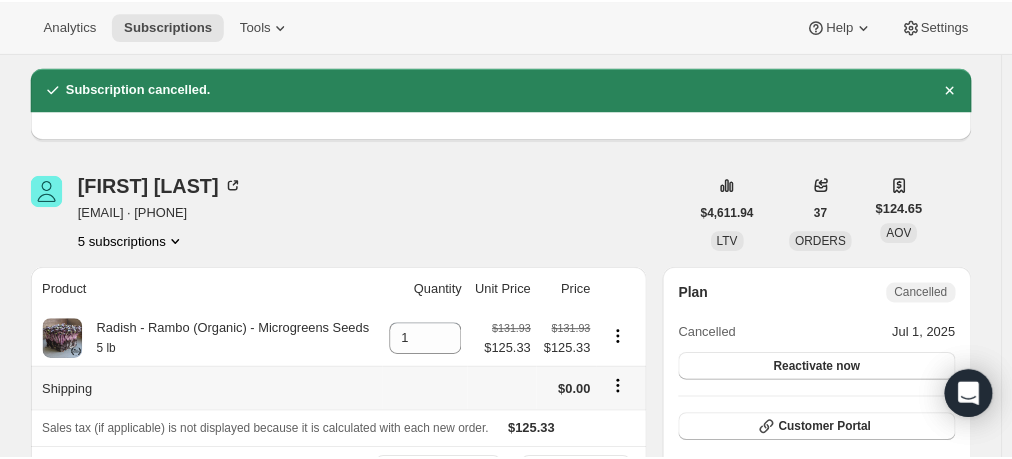 scroll, scrollTop: 0, scrollLeft: 0, axis: both 